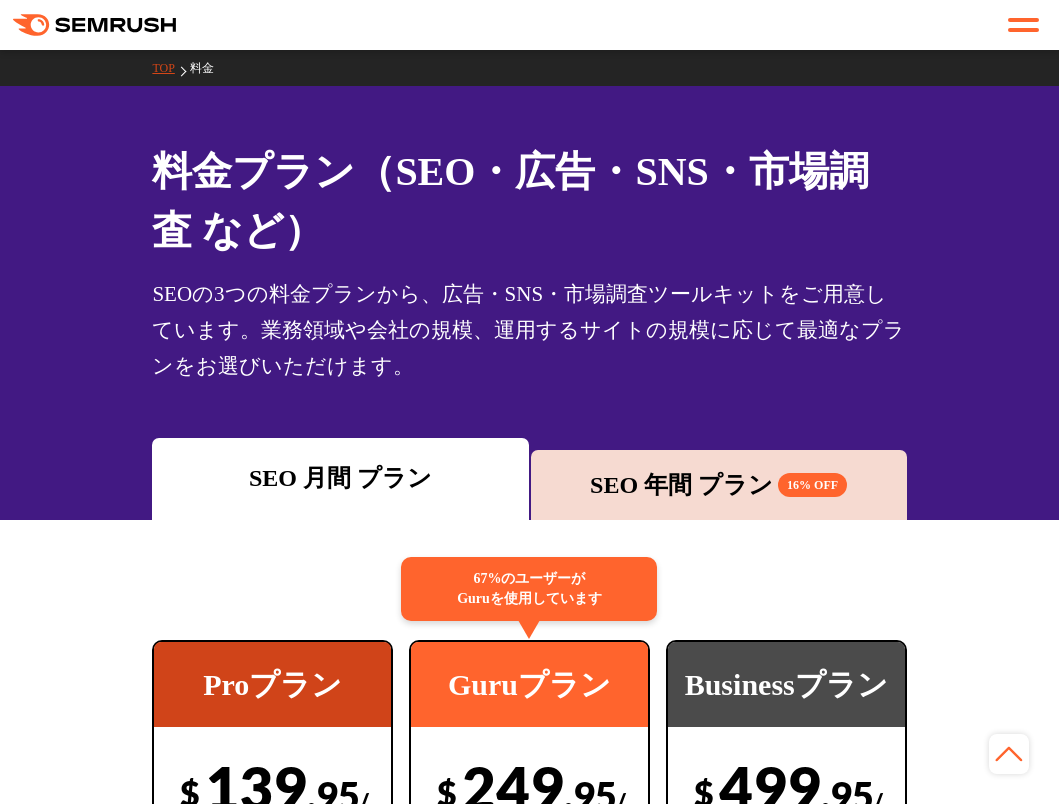 scroll, scrollTop: 2000, scrollLeft: 0, axis: vertical 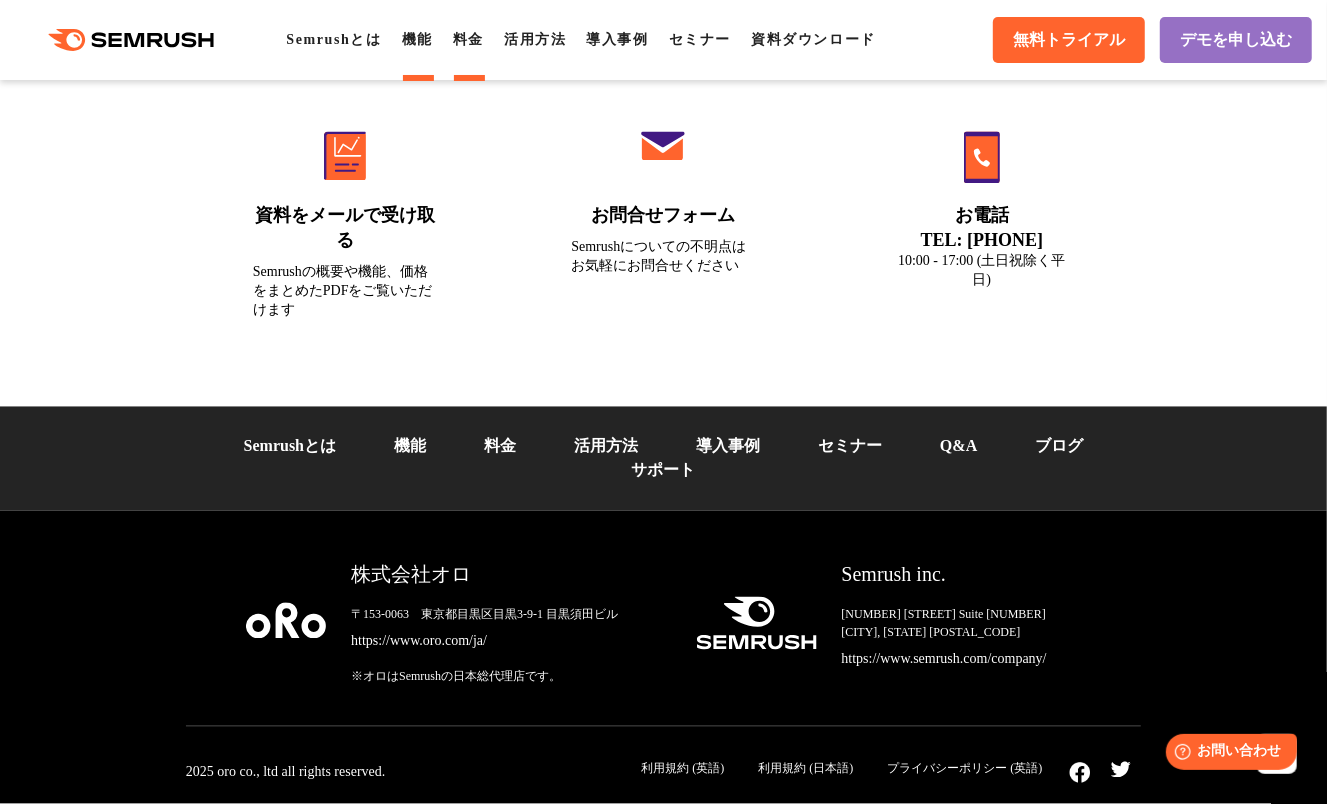 click on "機能" at bounding box center [417, 39] 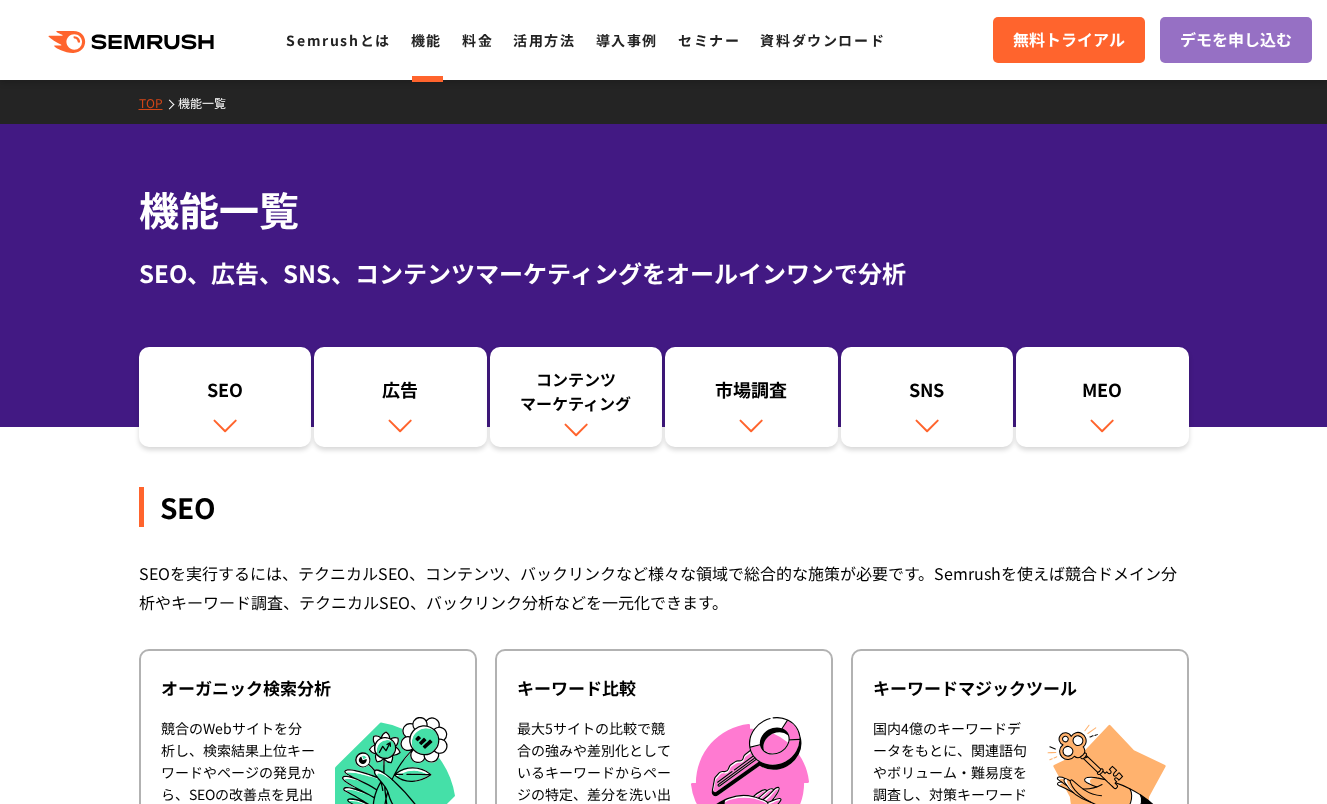 scroll, scrollTop: 0, scrollLeft: 0, axis: both 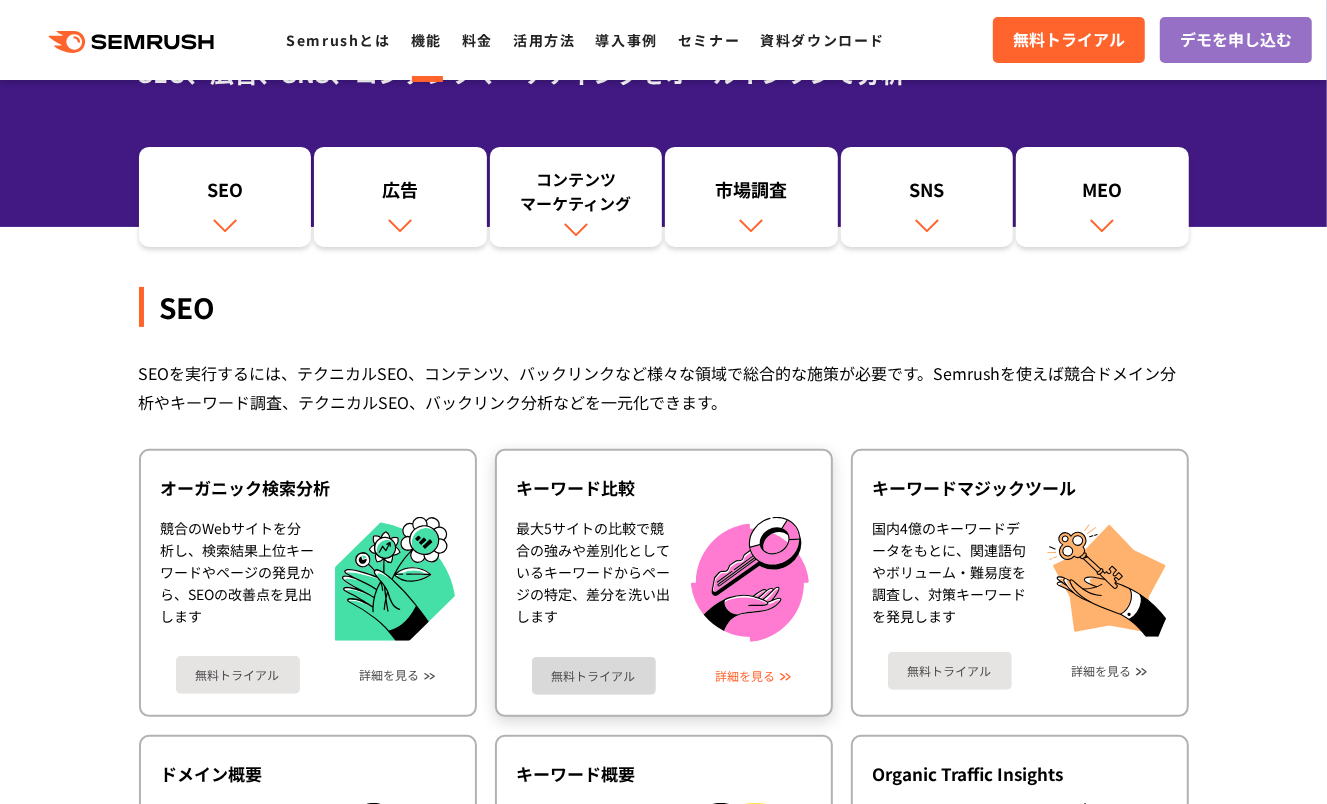 click on "詳細を見る" at bounding box center [746, 676] 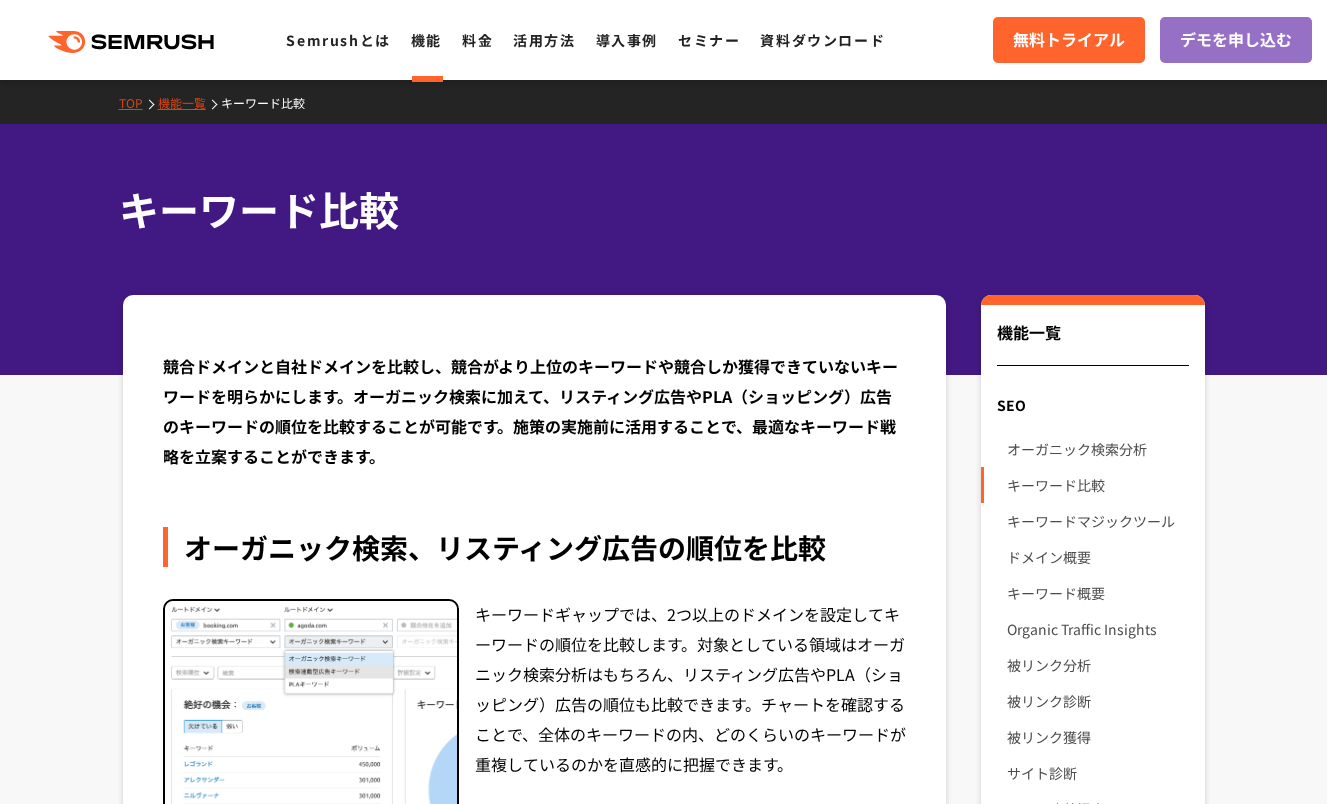 scroll, scrollTop: 0, scrollLeft: 0, axis: both 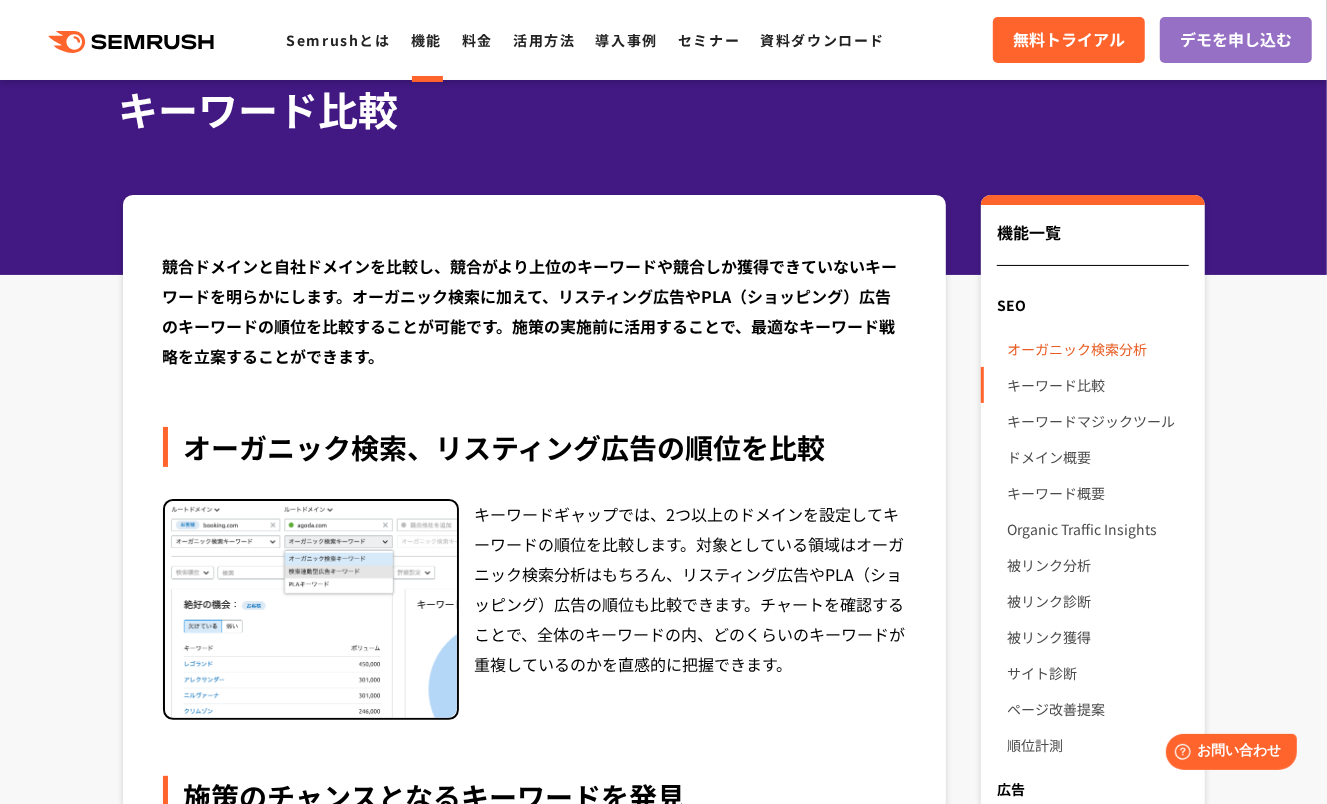 click on "オーガニック検索分析" at bounding box center (1097, 349) 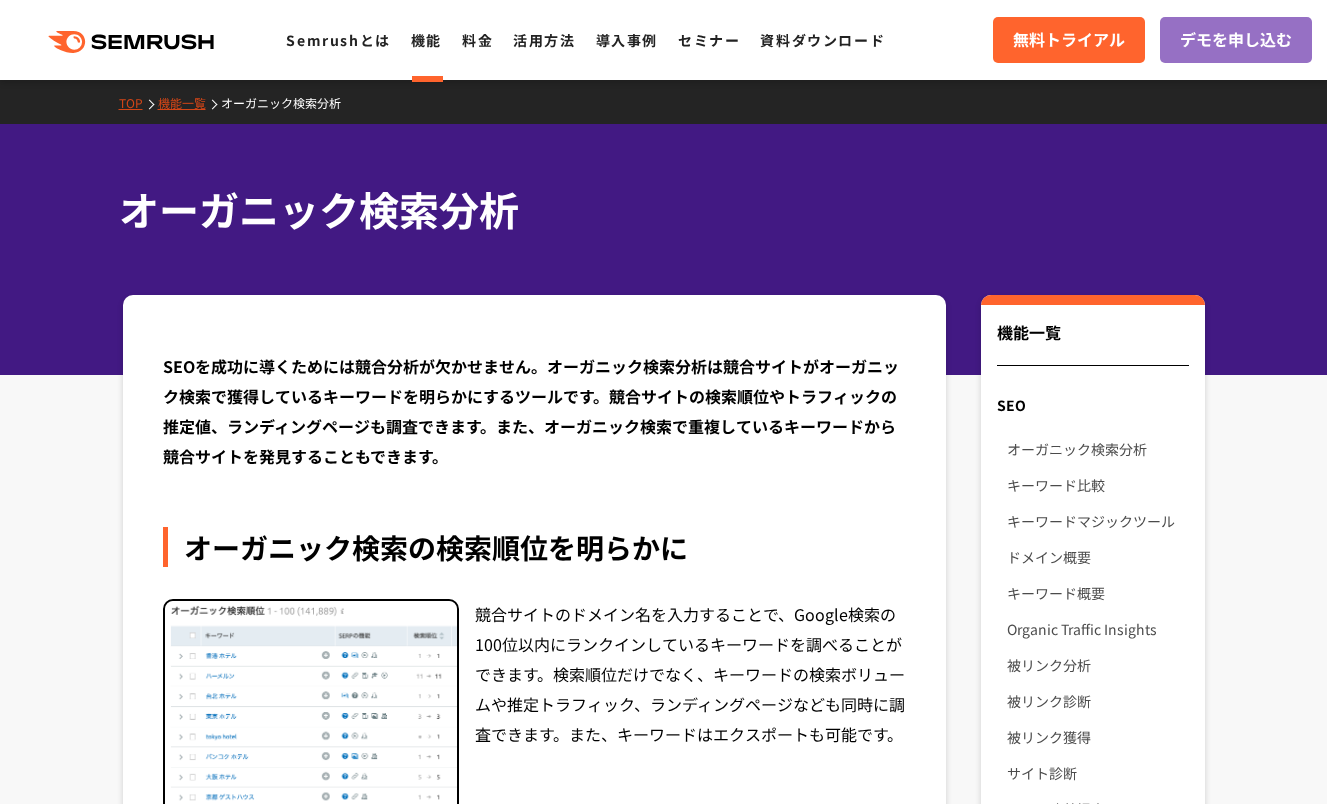 scroll, scrollTop: 0, scrollLeft: 0, axis: both 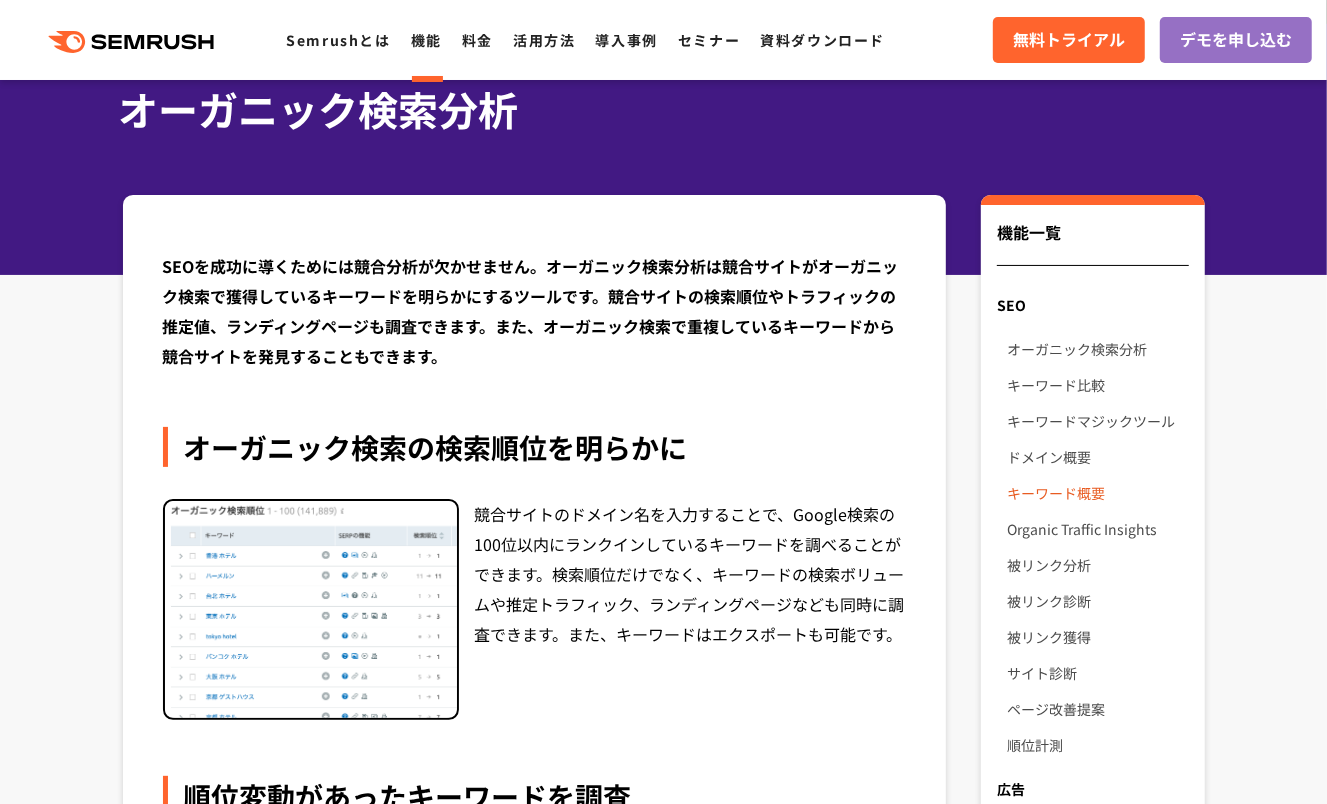 click on "キーワード概要" at bounding box center (1097, 493) 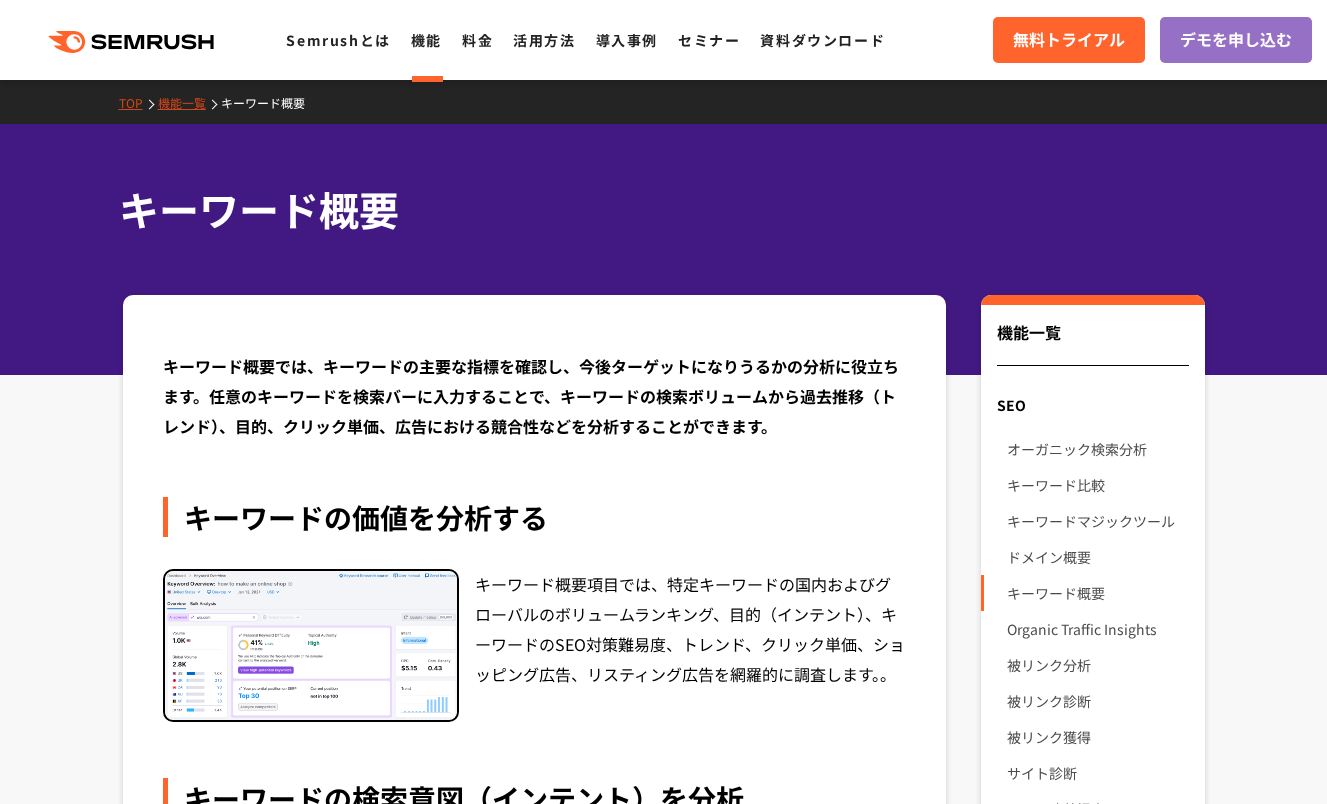 scroll, scrollTop: 0, scrollLeft: 0, axis: both 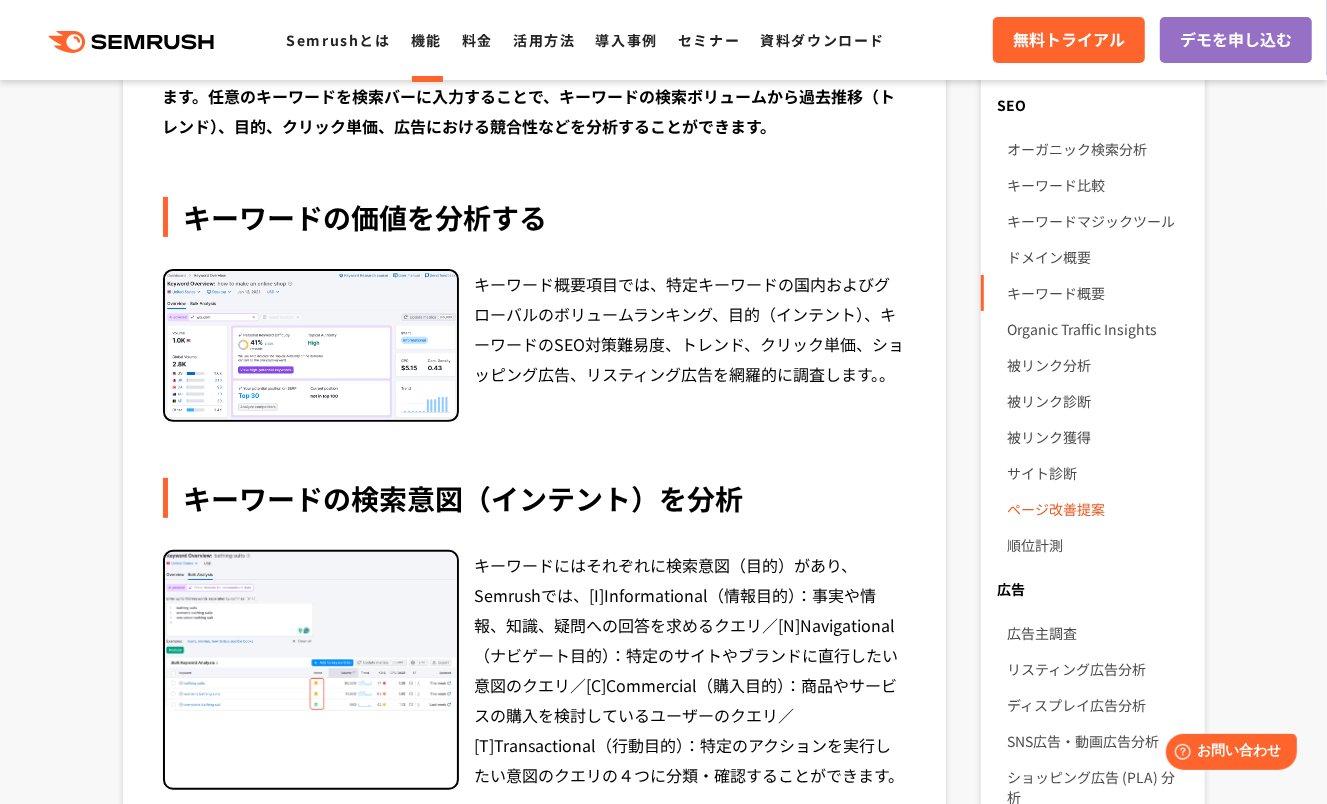 click on "ページ改善提案" at bounding box center (1097, 509) 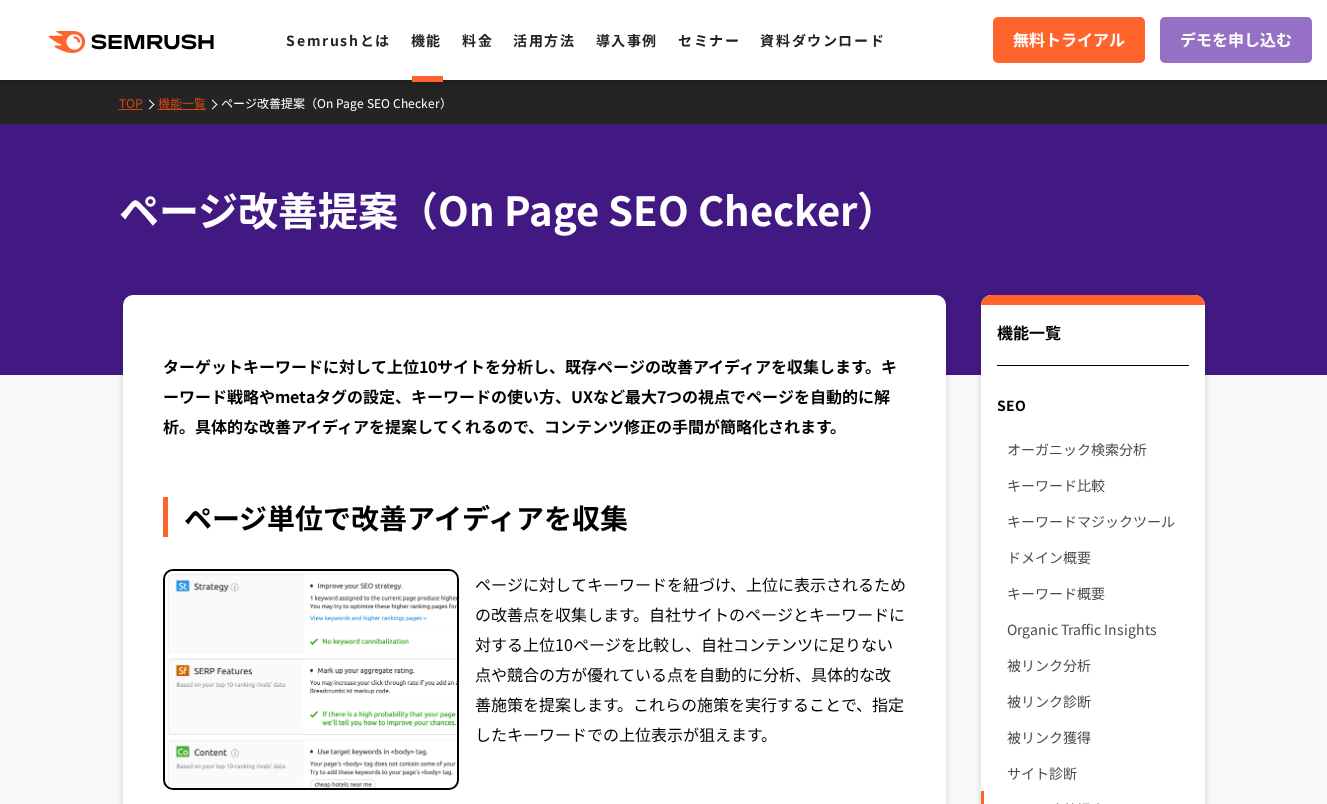scroll, scrollTop: 0, scrollLeft: 0, axis: both 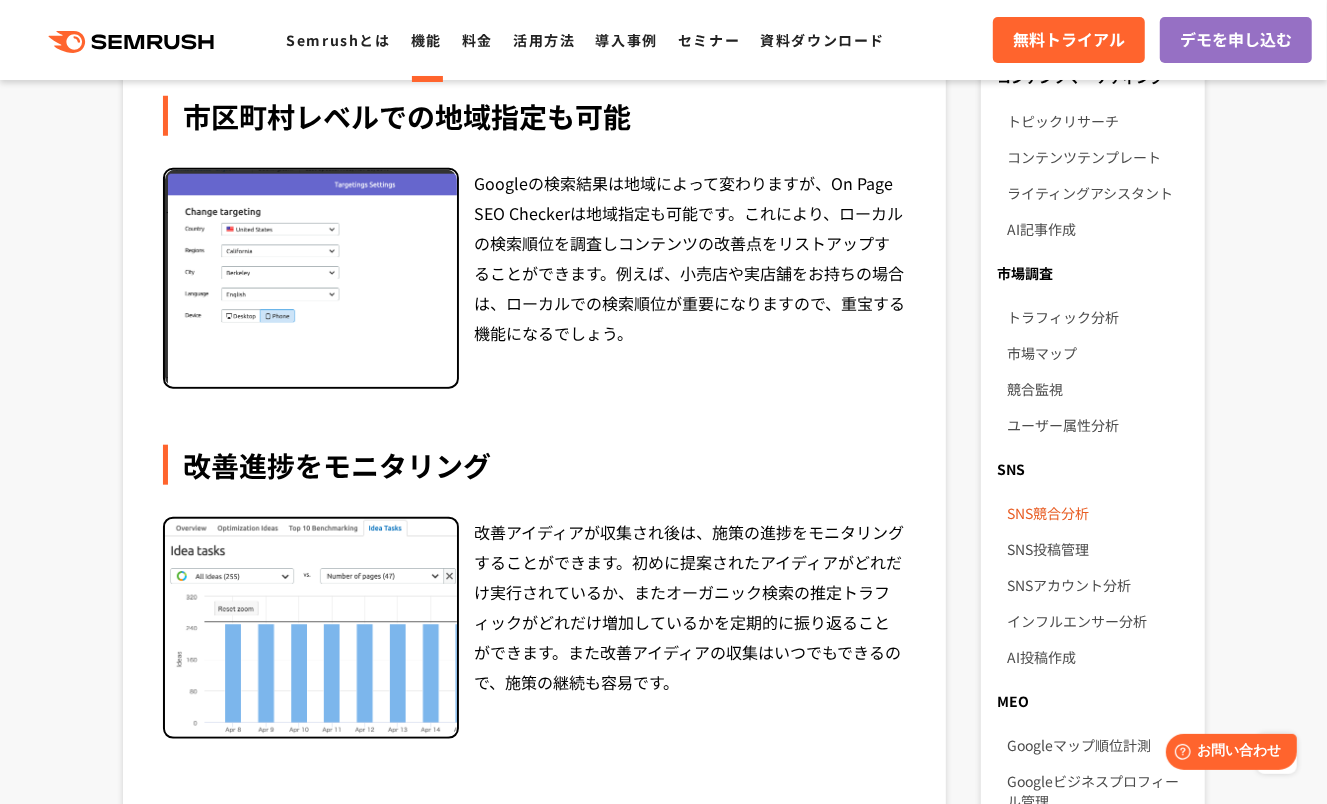 click on "SNS競合分析" at bounding box center (1097, 513) 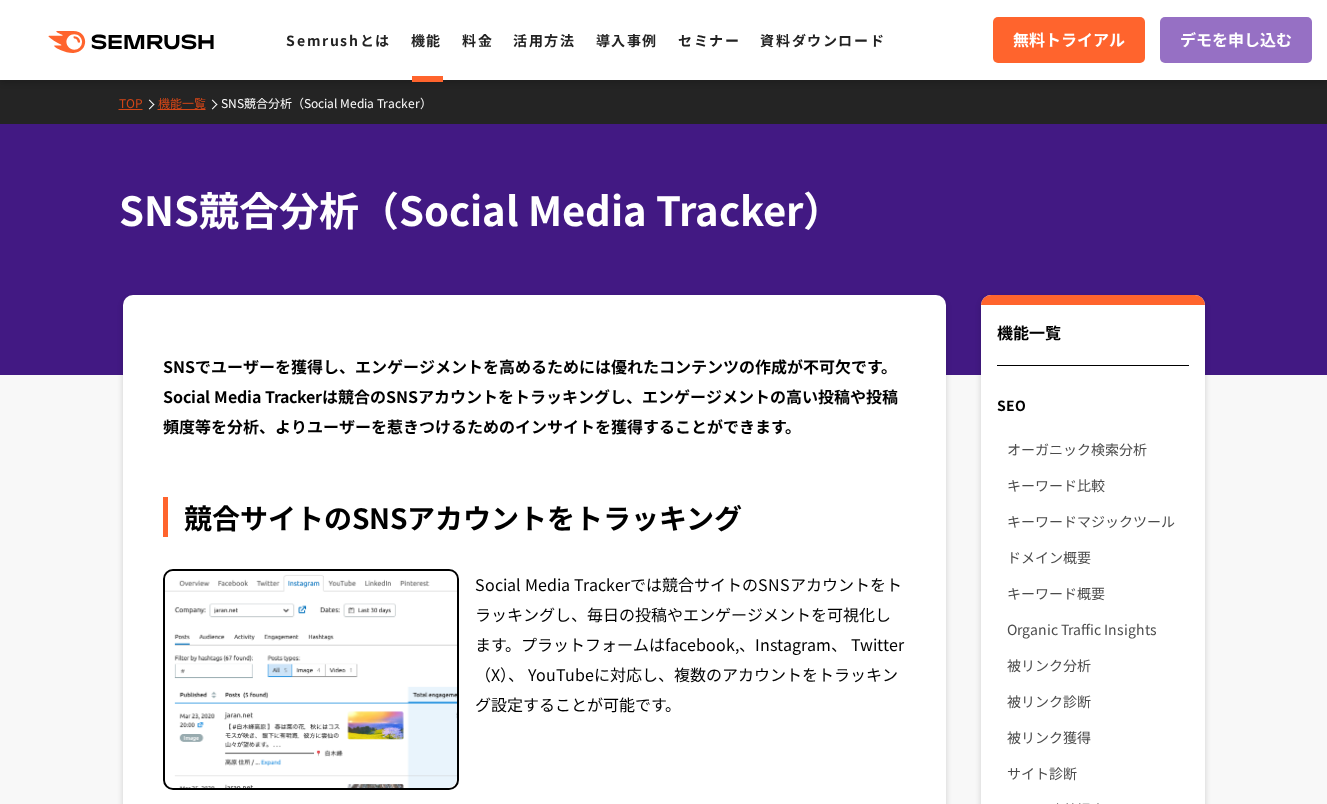 scroll, scrollTop: 0, scrollLeft: 0, axis: both 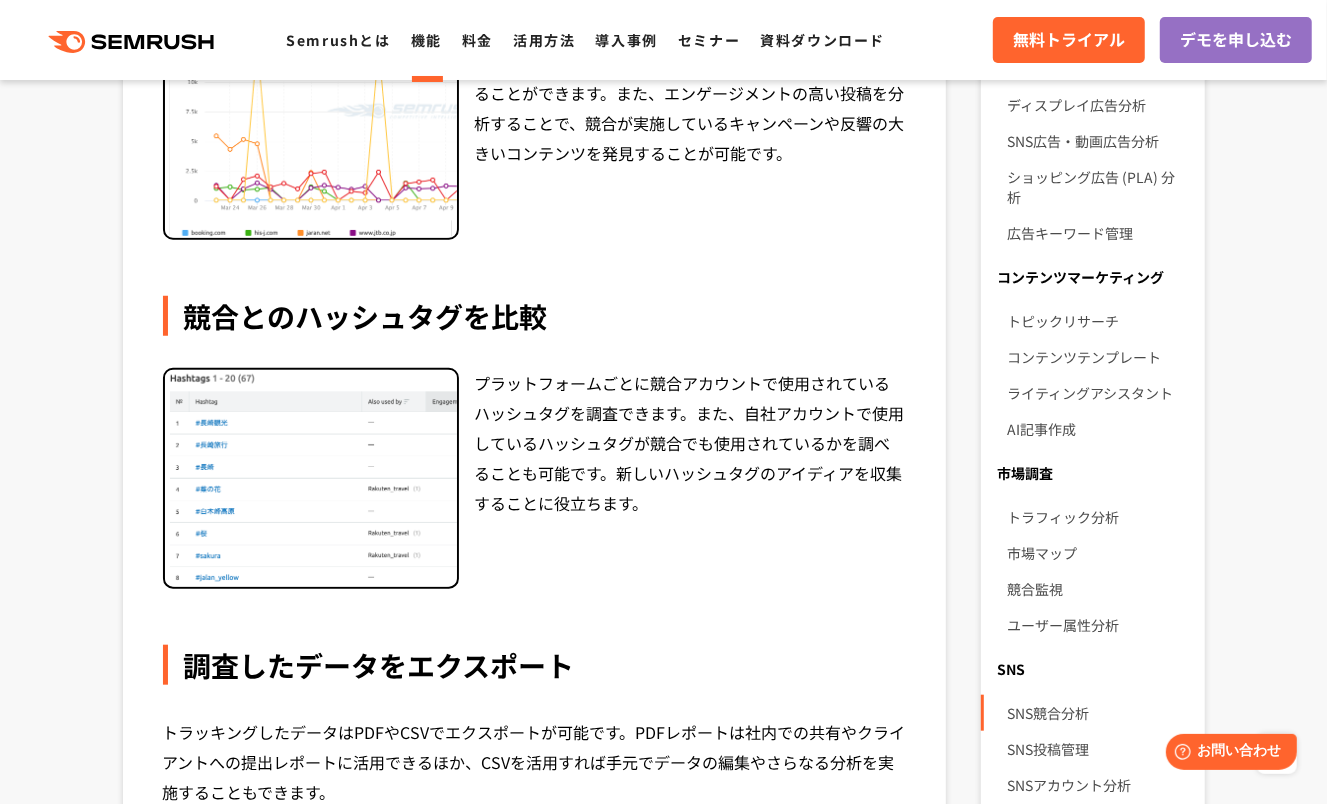 click on "機能" at bounding box center (426, 40) 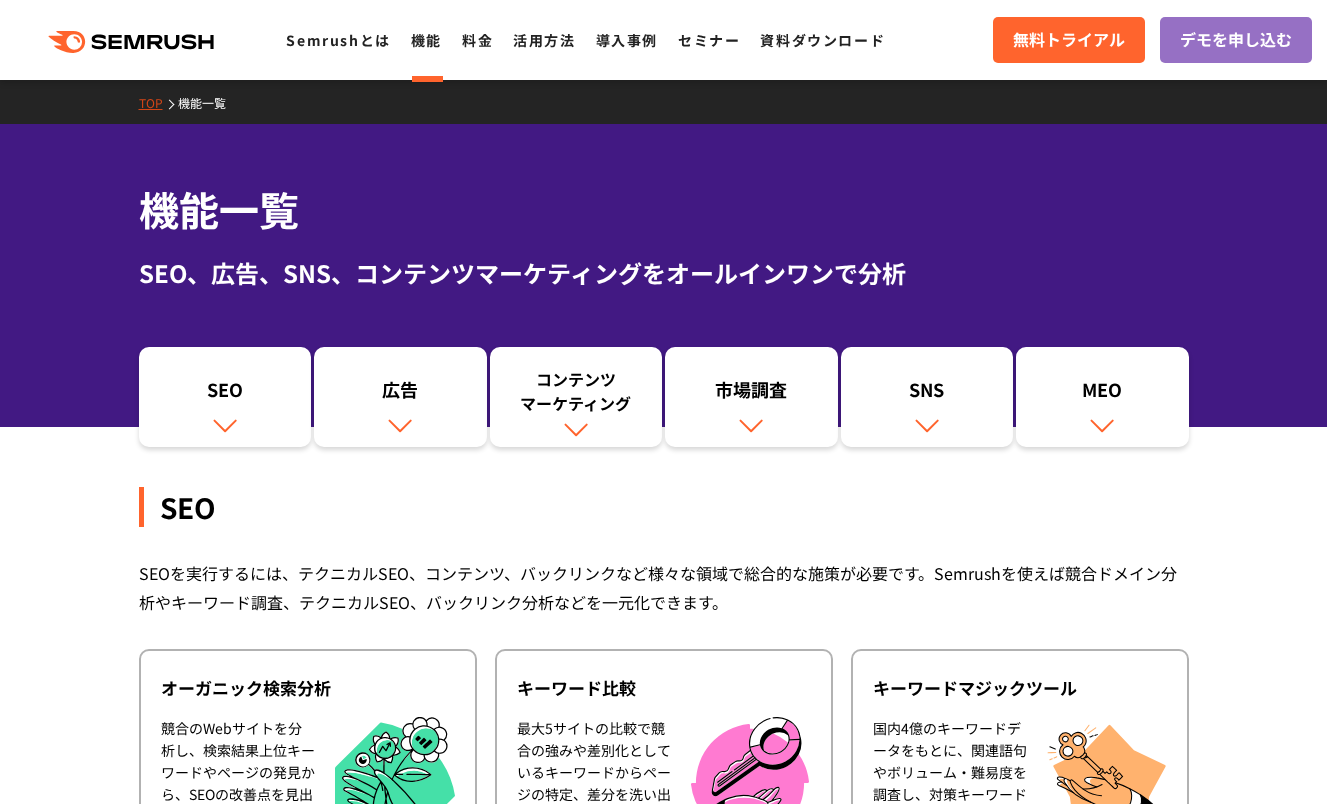 scroll, scrollTop: 0, scrollLeft: 0, axis: both 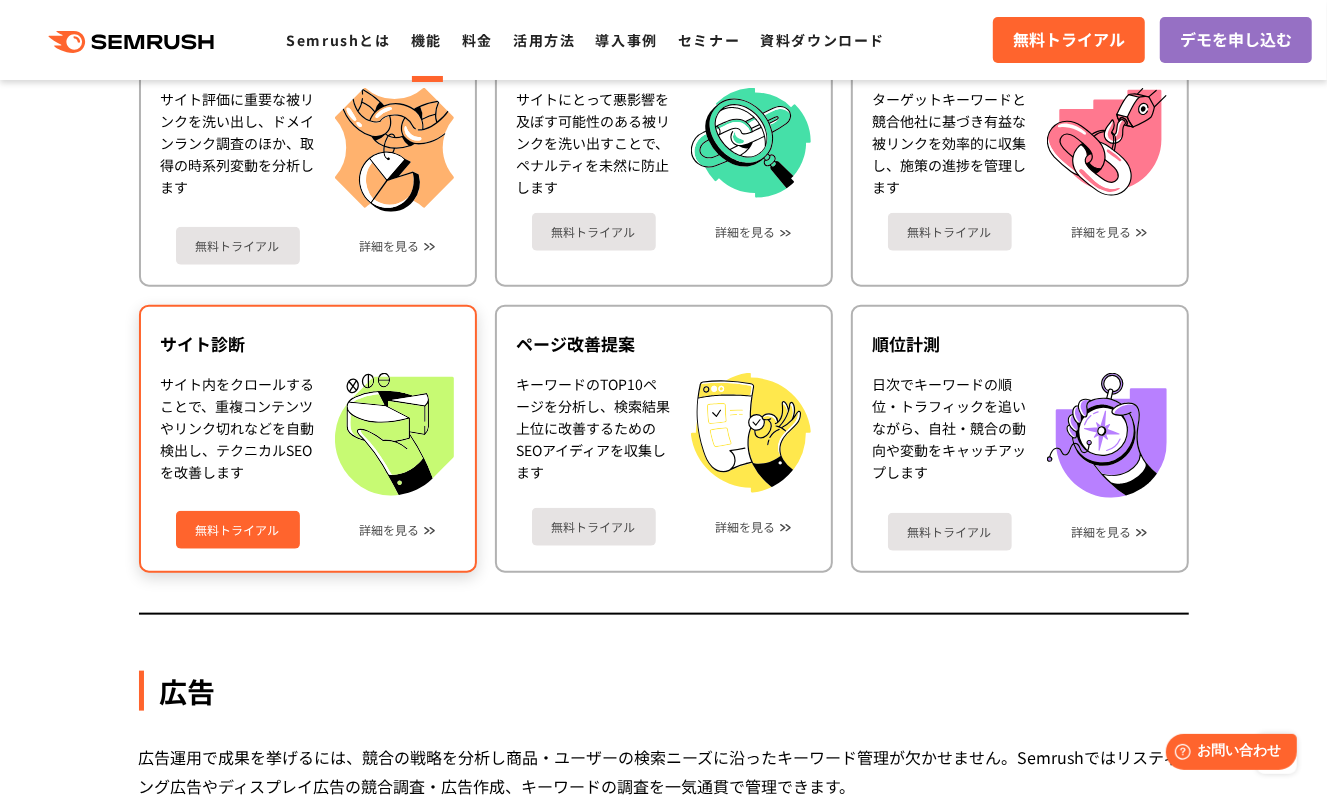 click on "サイト内をクロールすることで、重複コンテンツやリンク切れなどを自動検出し、テクニカルSEOを改善します" at bounding box center (238, 434) 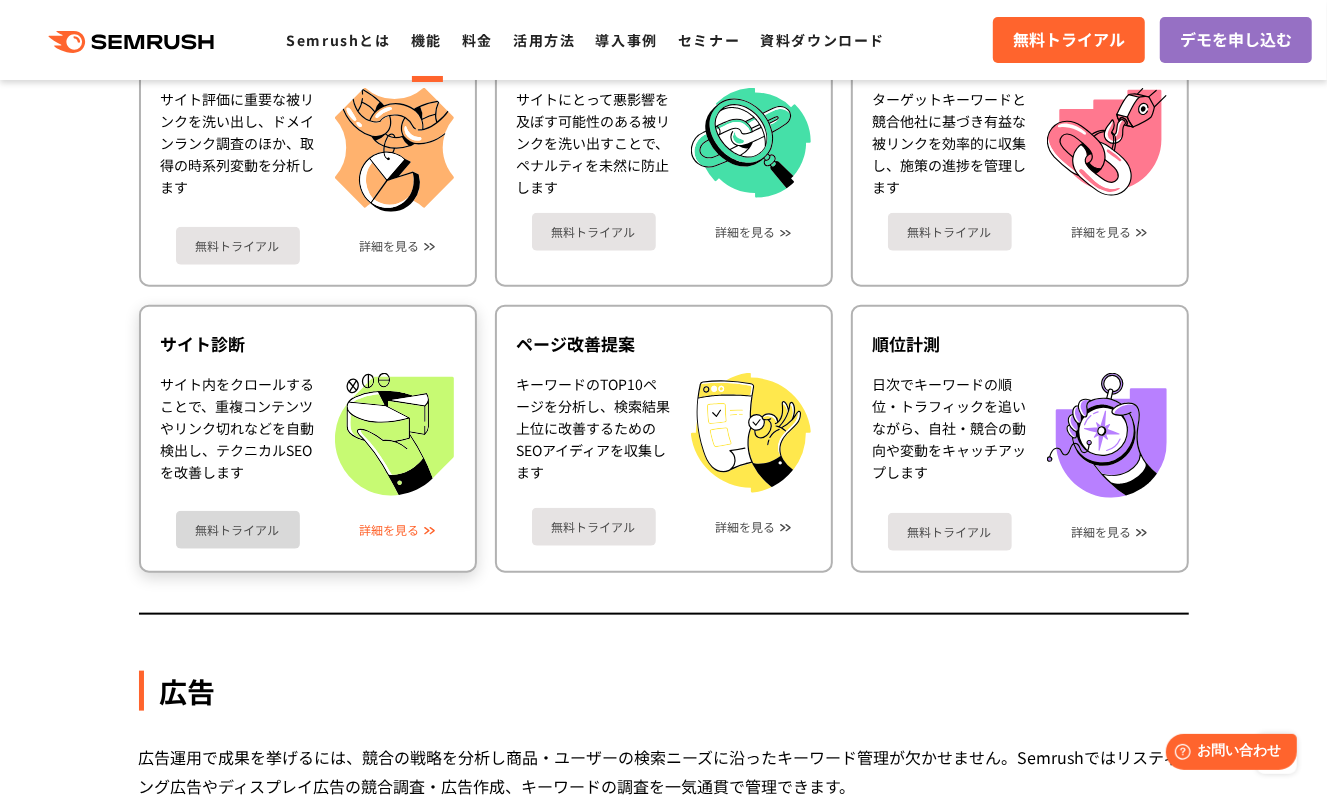 click on "詳細を見る" at bounding box center [390, 530] 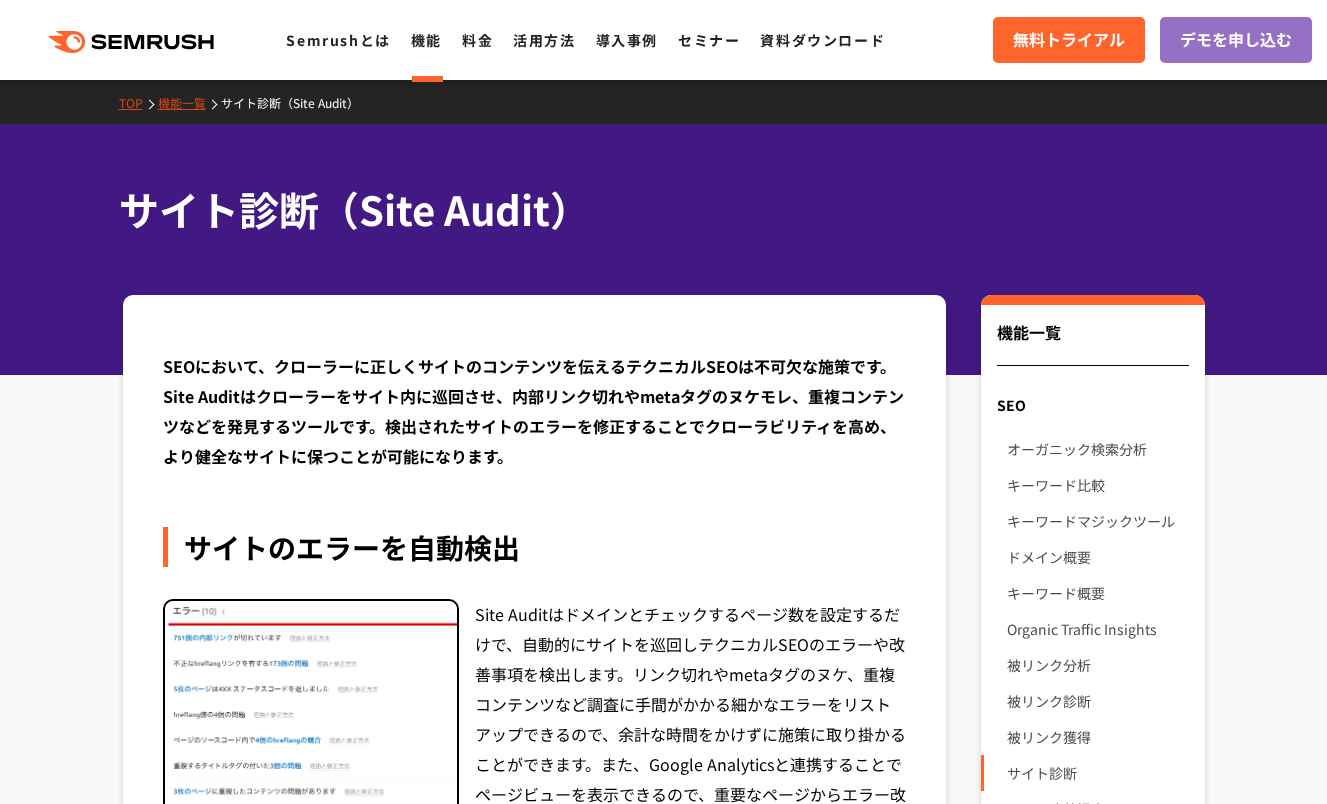 scroll, scrollTop: 194, scrollLeft: 0, axis: vertical 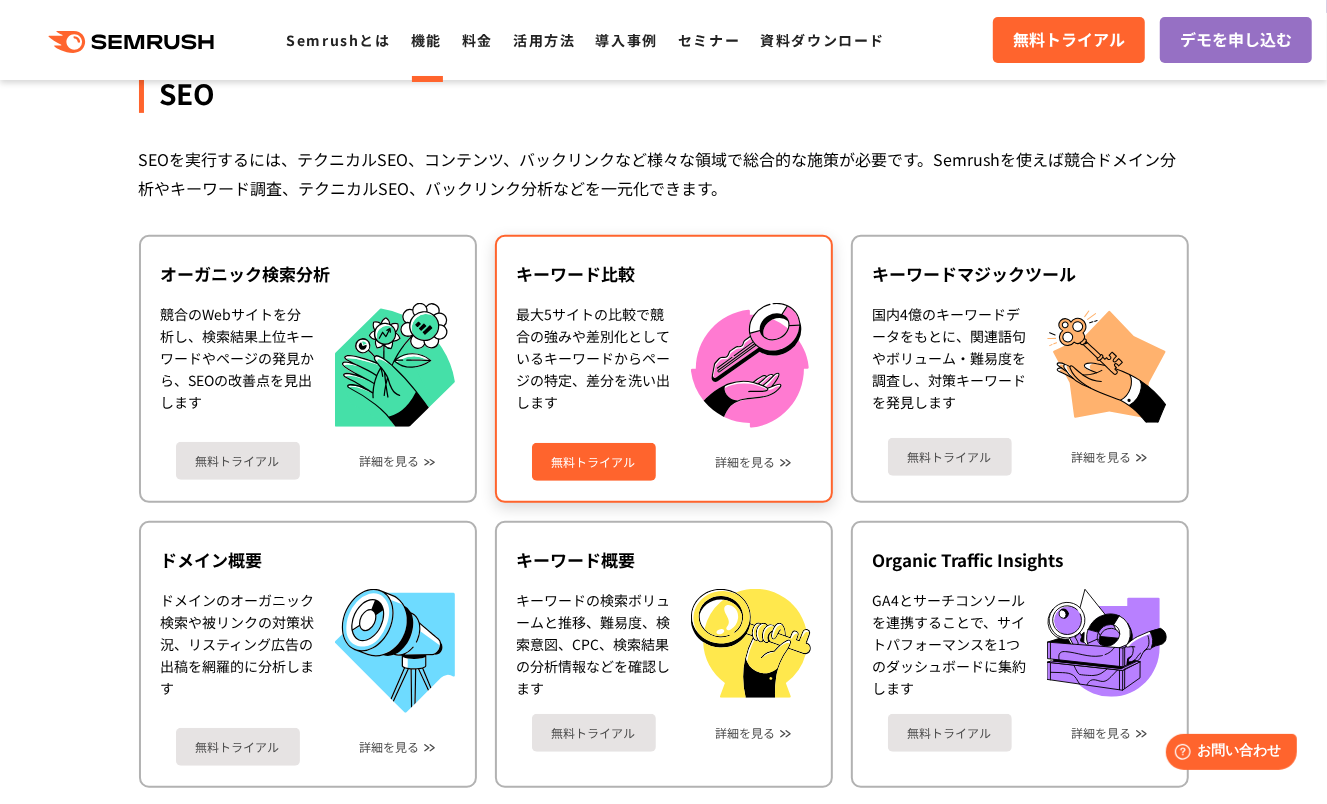 click on "無料トライアル" at bounding box center (594, 462) 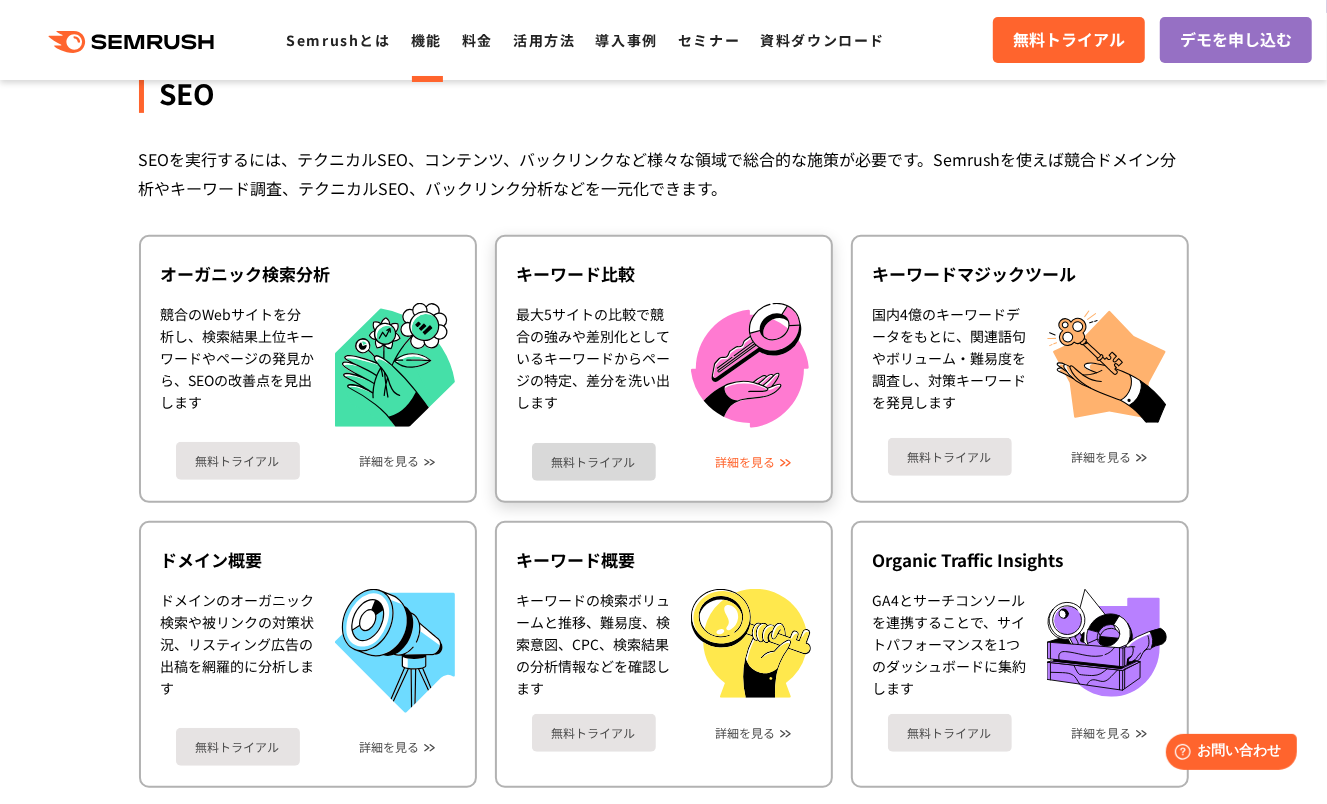 click on "詳細を見る" at bounding box center (746, 462) 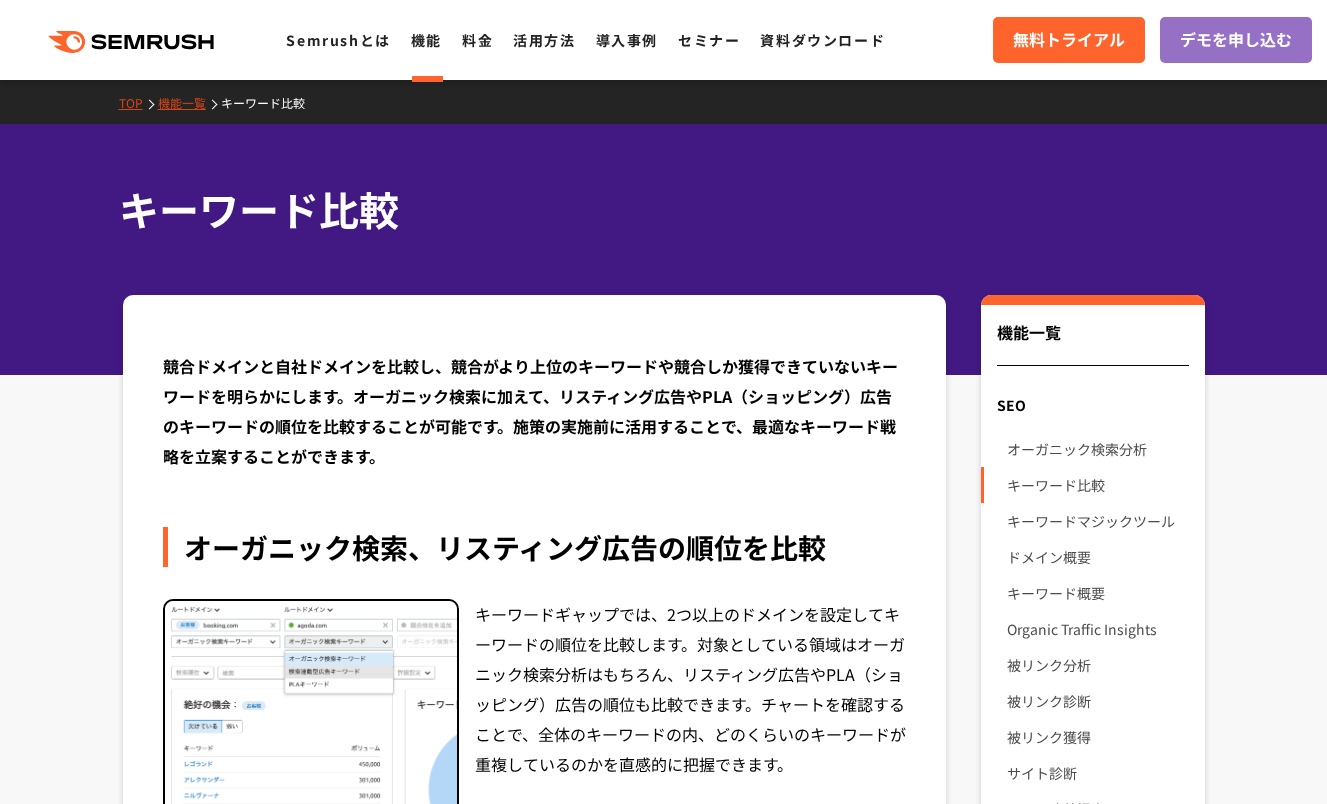scroll, scrollTop: 0, scrollLeft: 0, axis: both 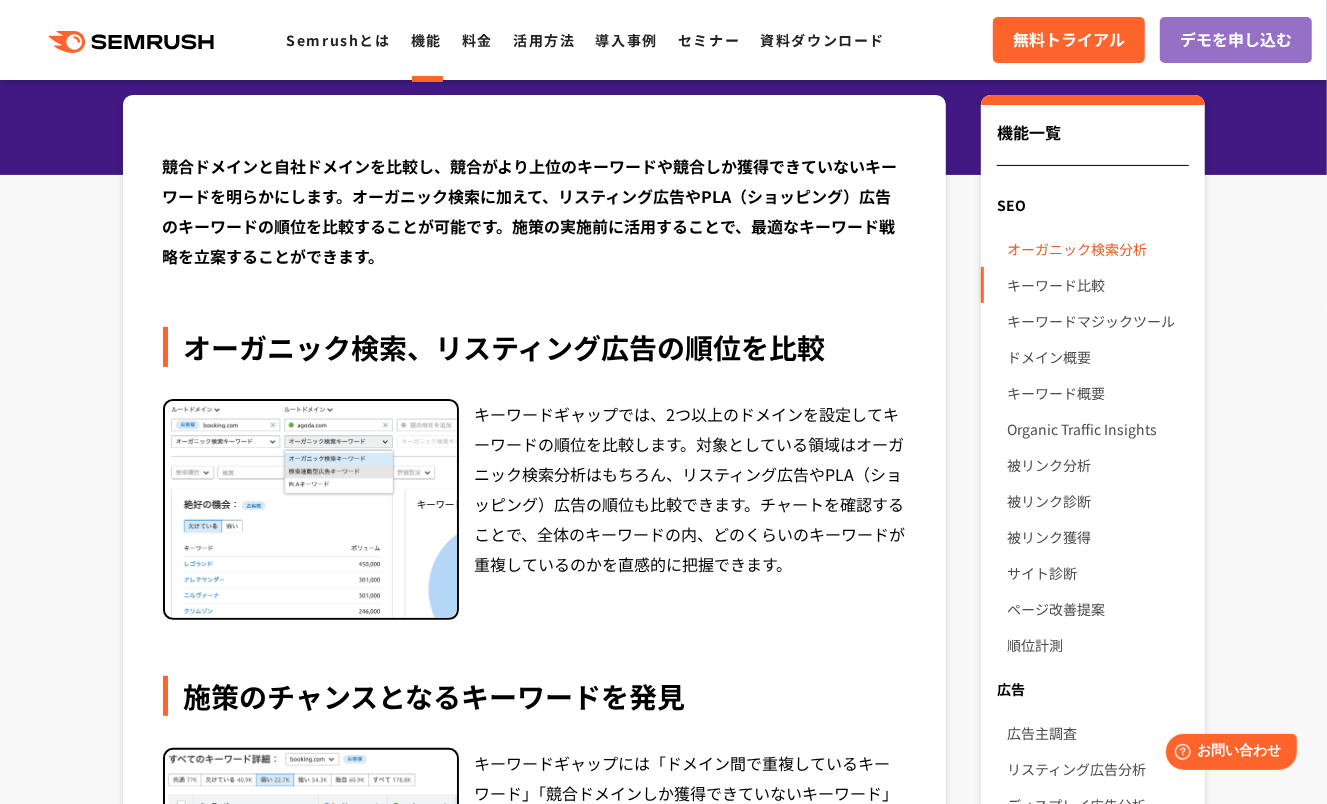 click on "オーガニック検索分析" at bounding box center (1097, 249) 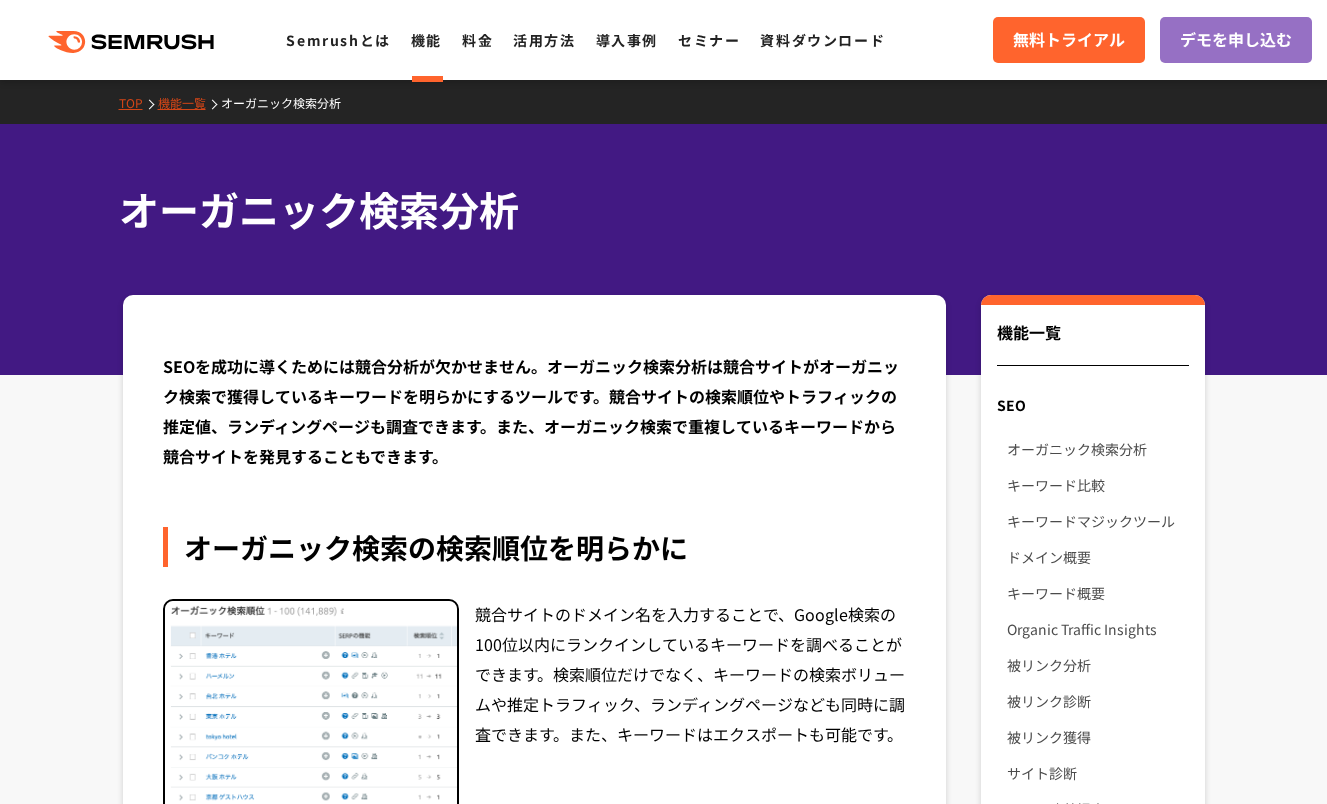 scroll, scrollTop: 0, scrollLeft: 0, axis: both 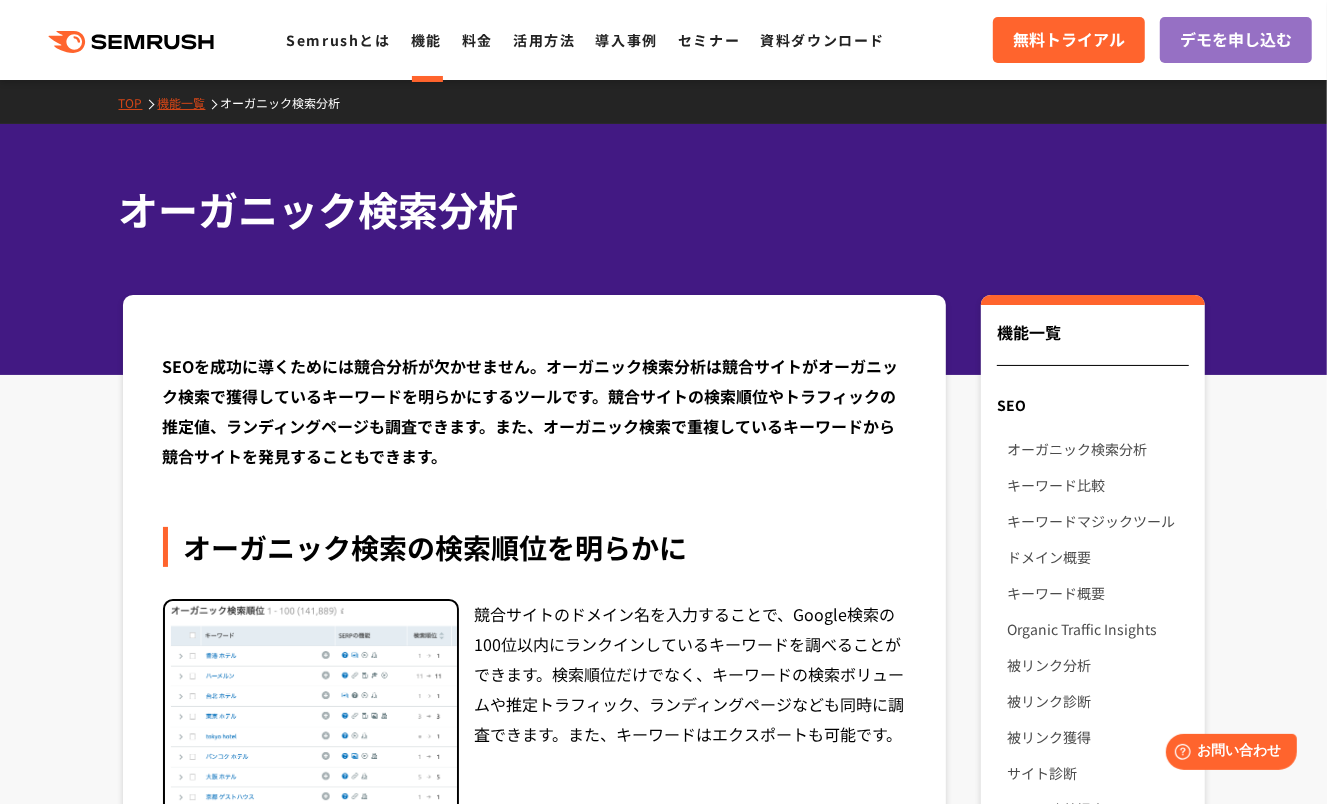 click on "機能一覧" at bounding box center (189, 102) 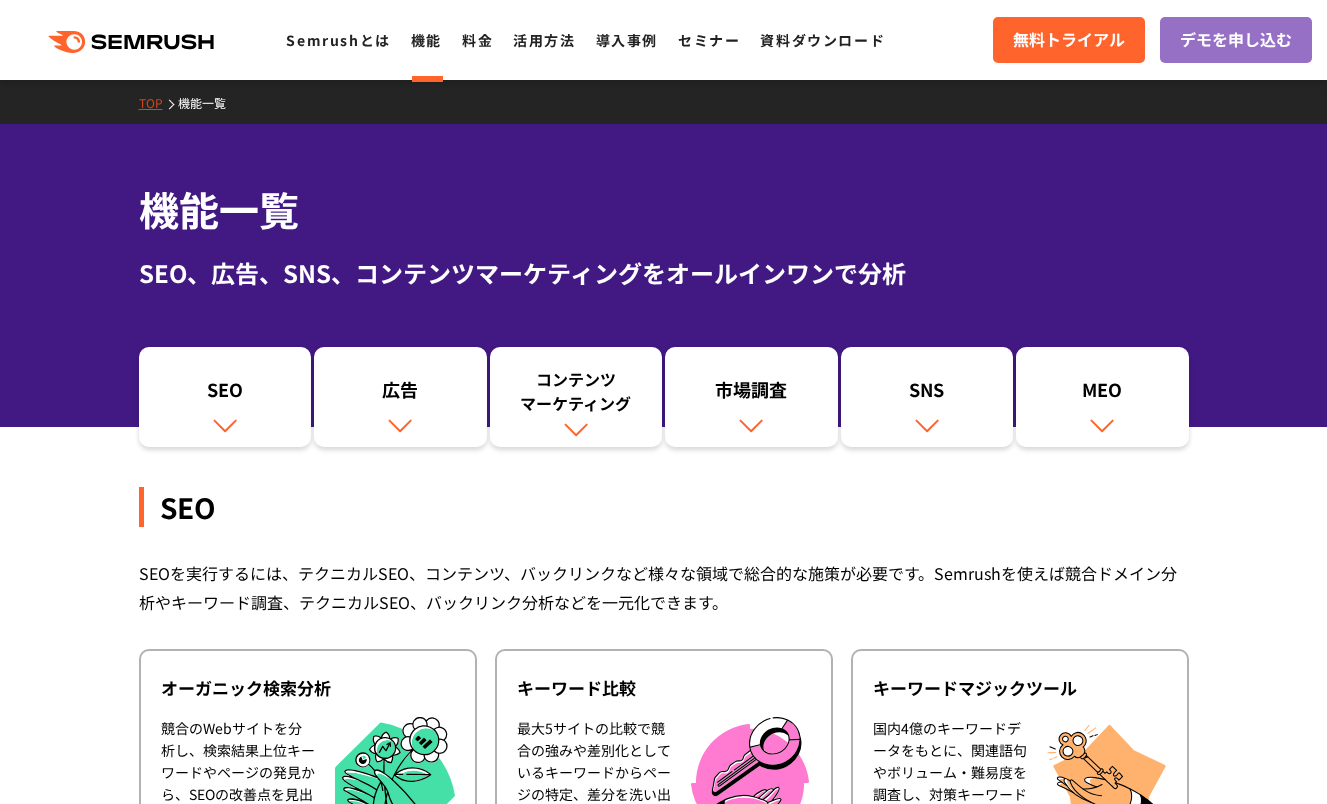 scroll, scrollTop: 0, scrollLeft: 0, axis: both 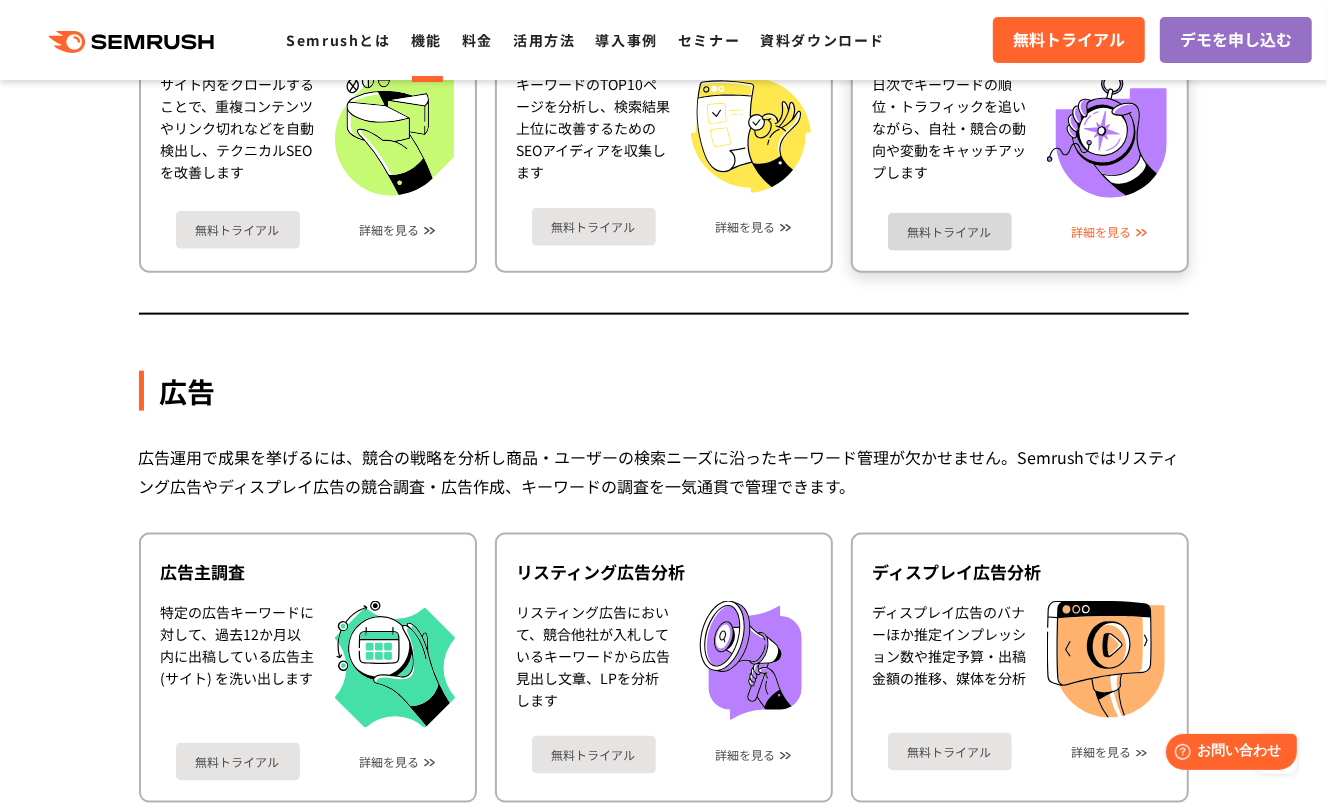 click on "詳細を見る" at bounding box center [1102, 232] 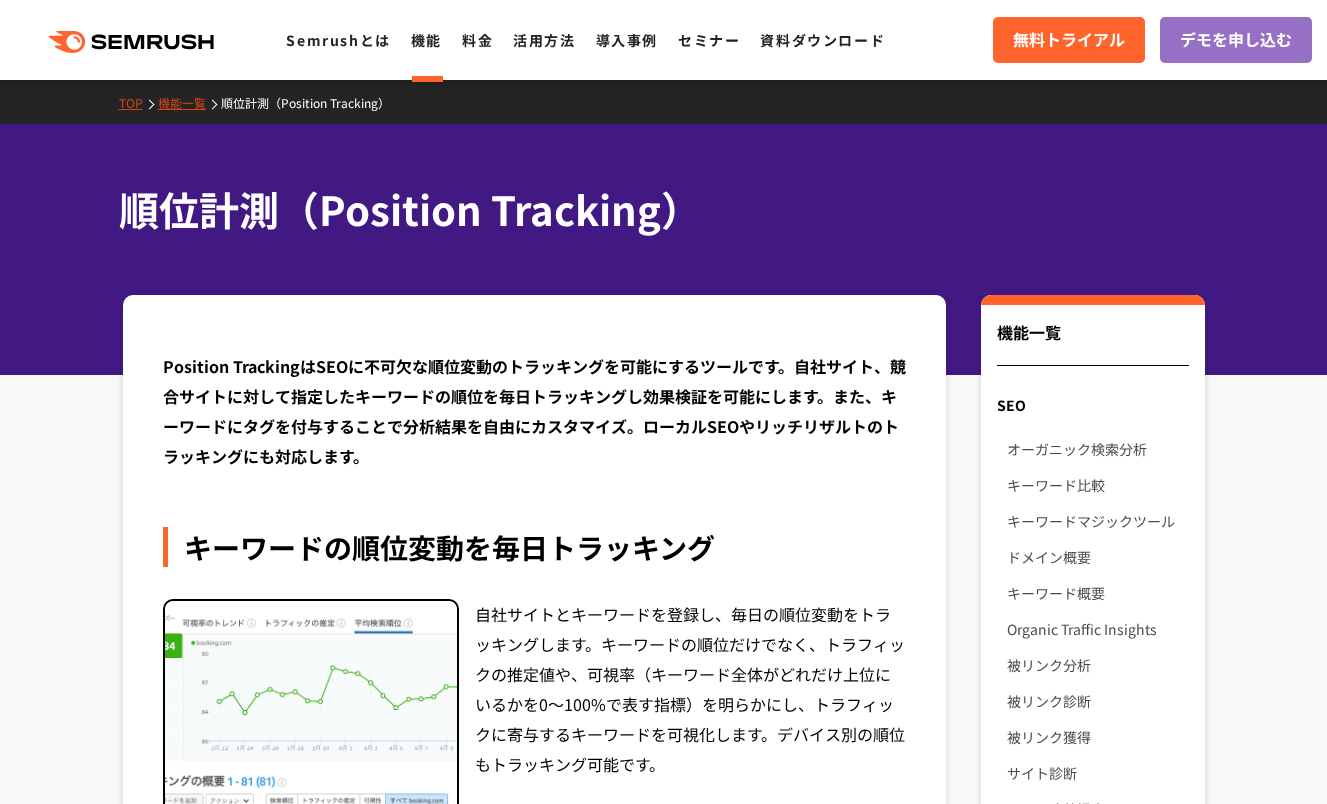 scroll, scrollTop: 0, scrollLeft: 0, axis: both 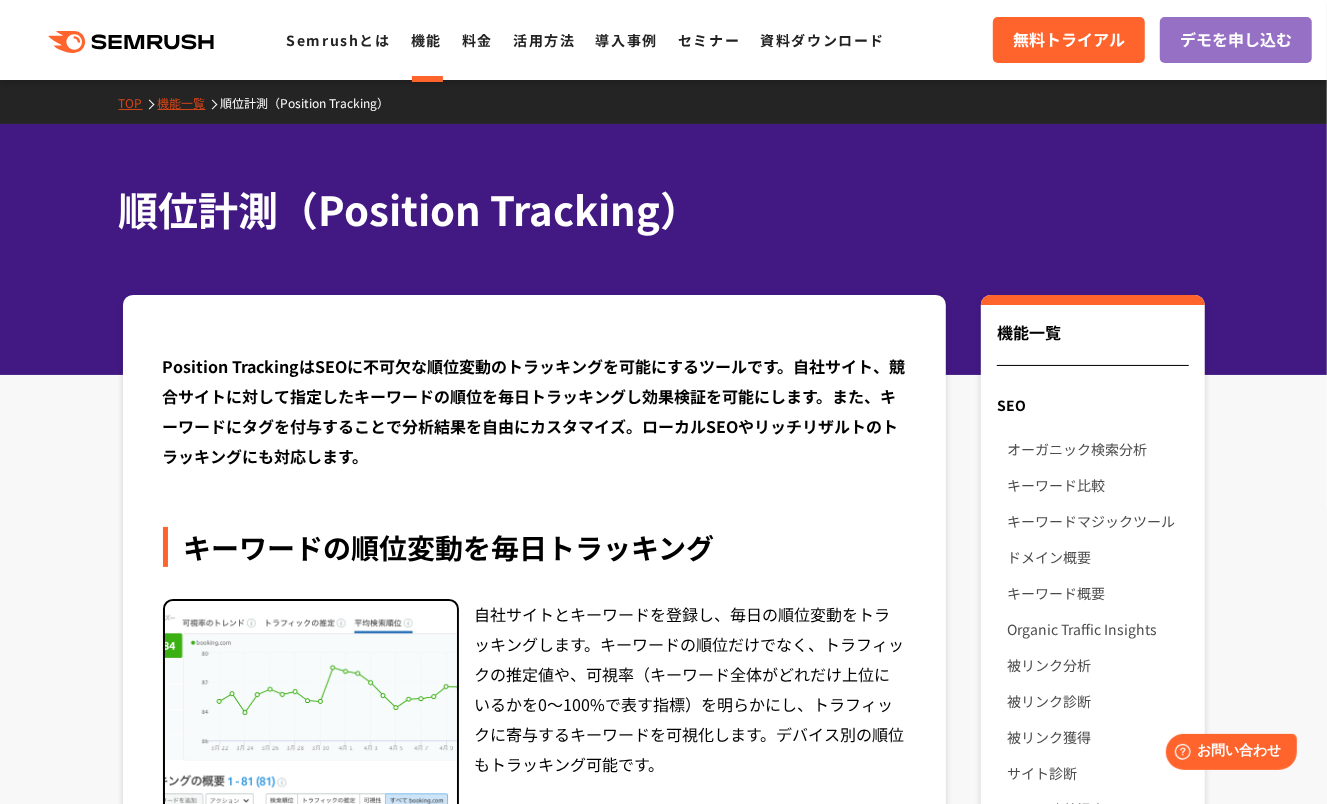 click on "機能" at bounding box center (426, 40) 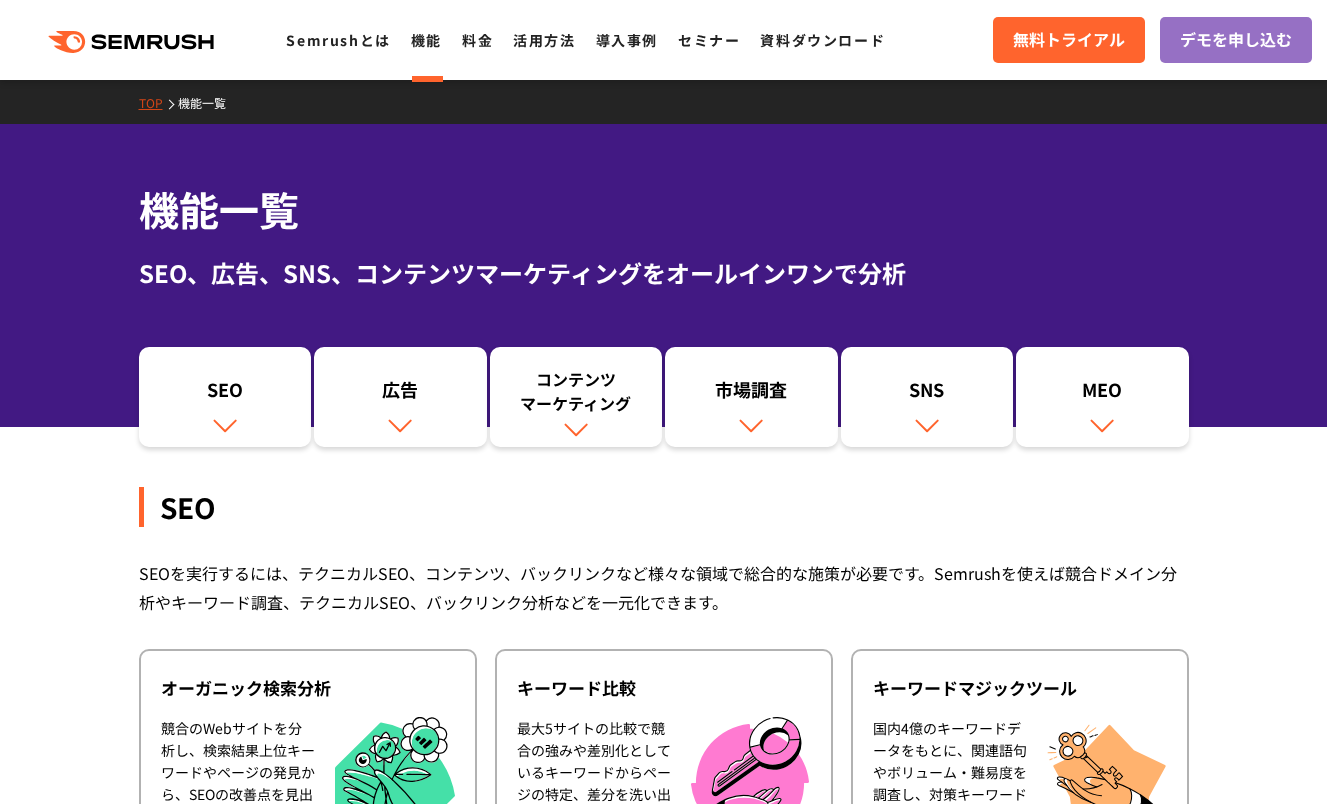 scroll, scrollTop: 283, scrollLeft: 0, axis: vertical 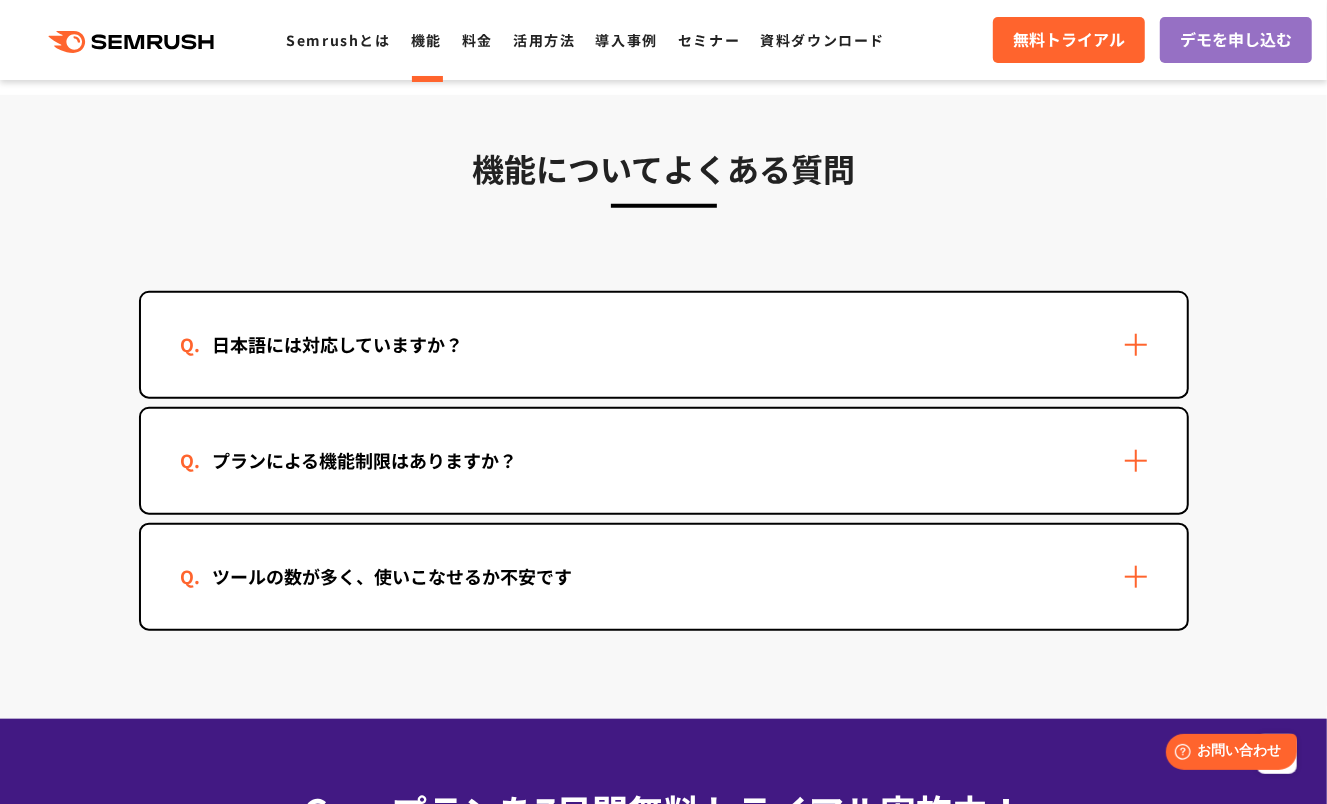 click on "プランによる機能制限はありますか？" at bounding box center (664, 461) 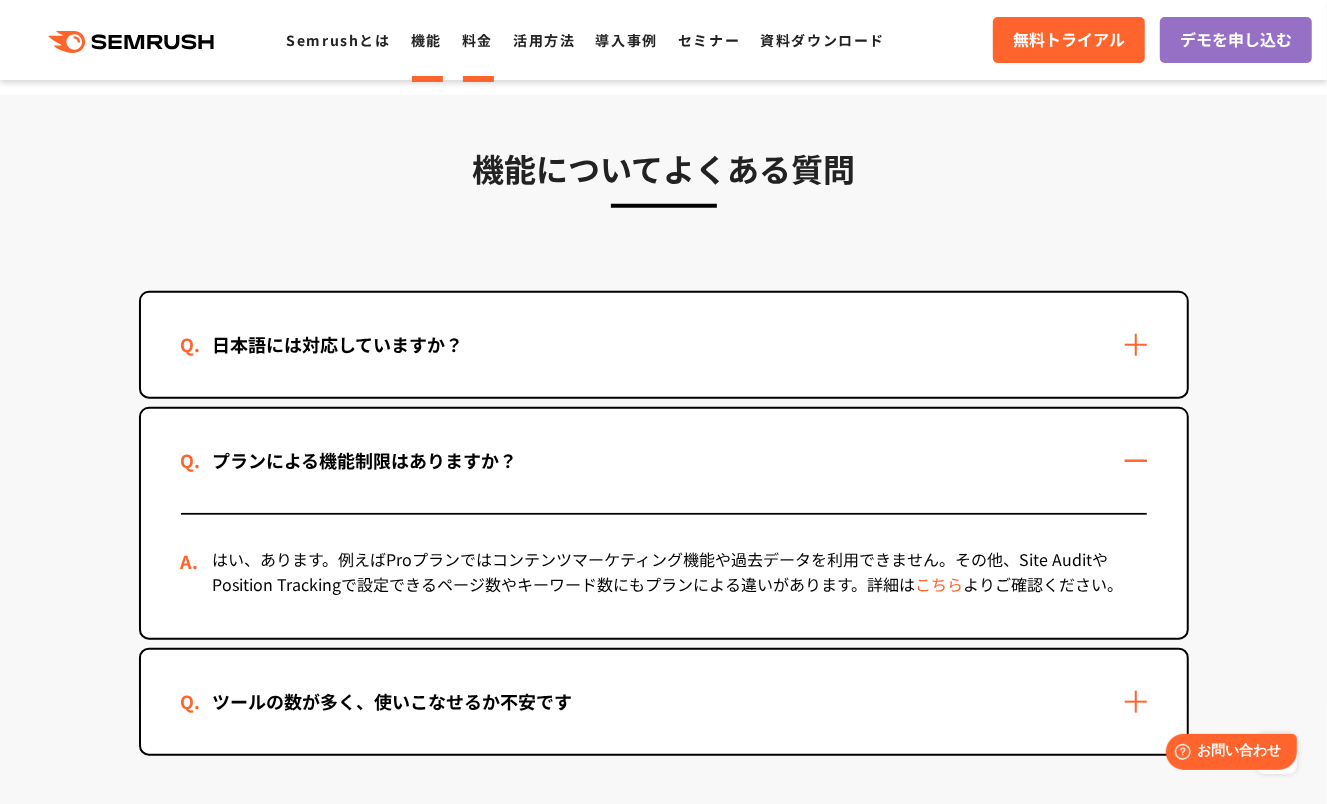 click on "料金" at bounding box center (477, 40) 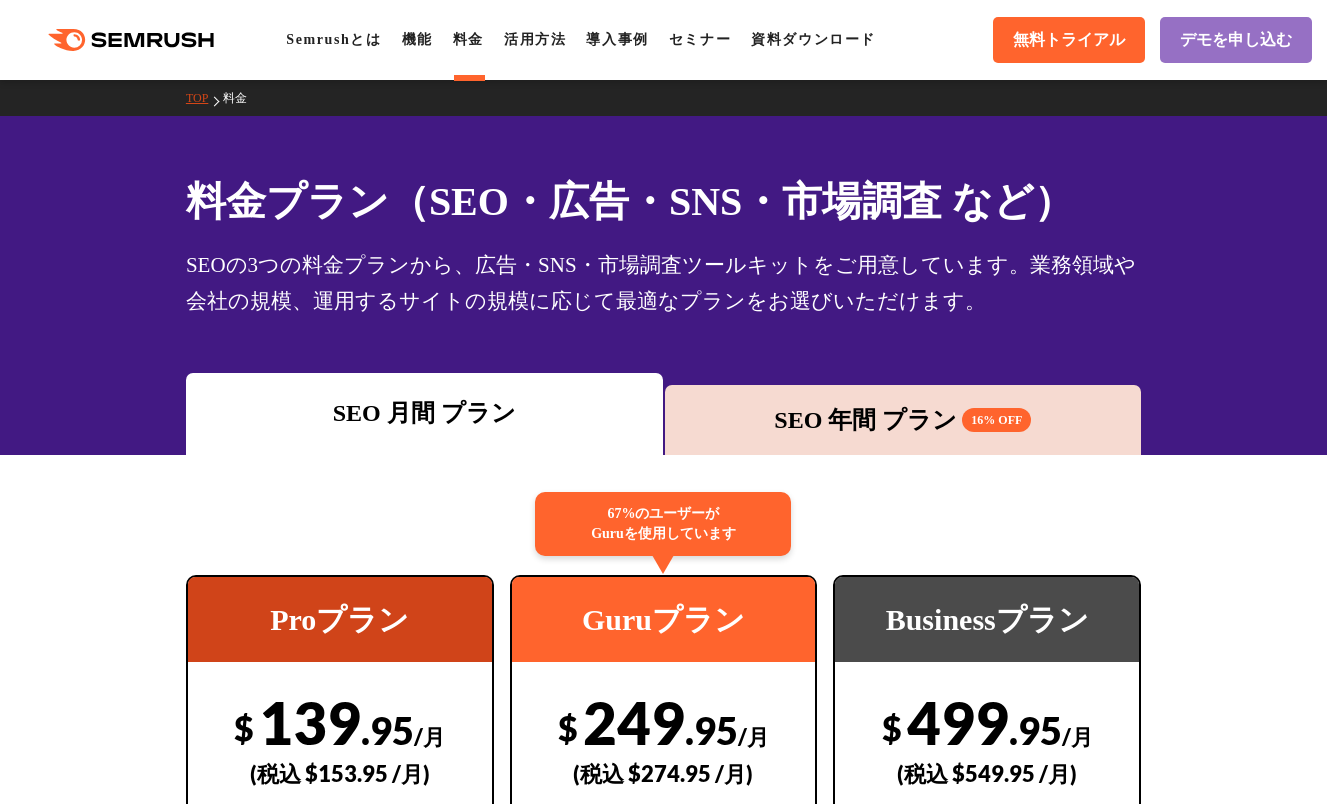 scroll, scrollTop: 0, scrollLeft: 0, axis: both 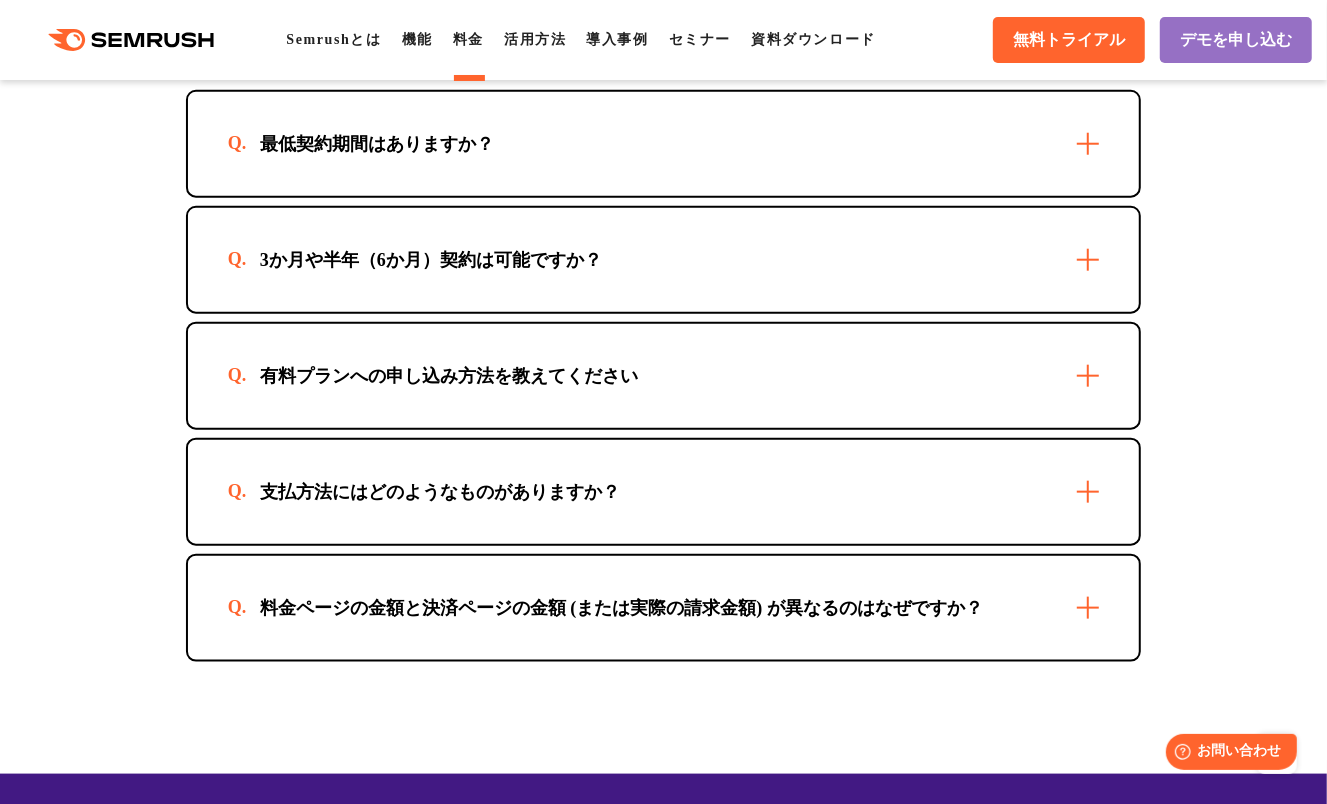 click on "最低契約期間はありますか？" at bounding box center [663, 144] 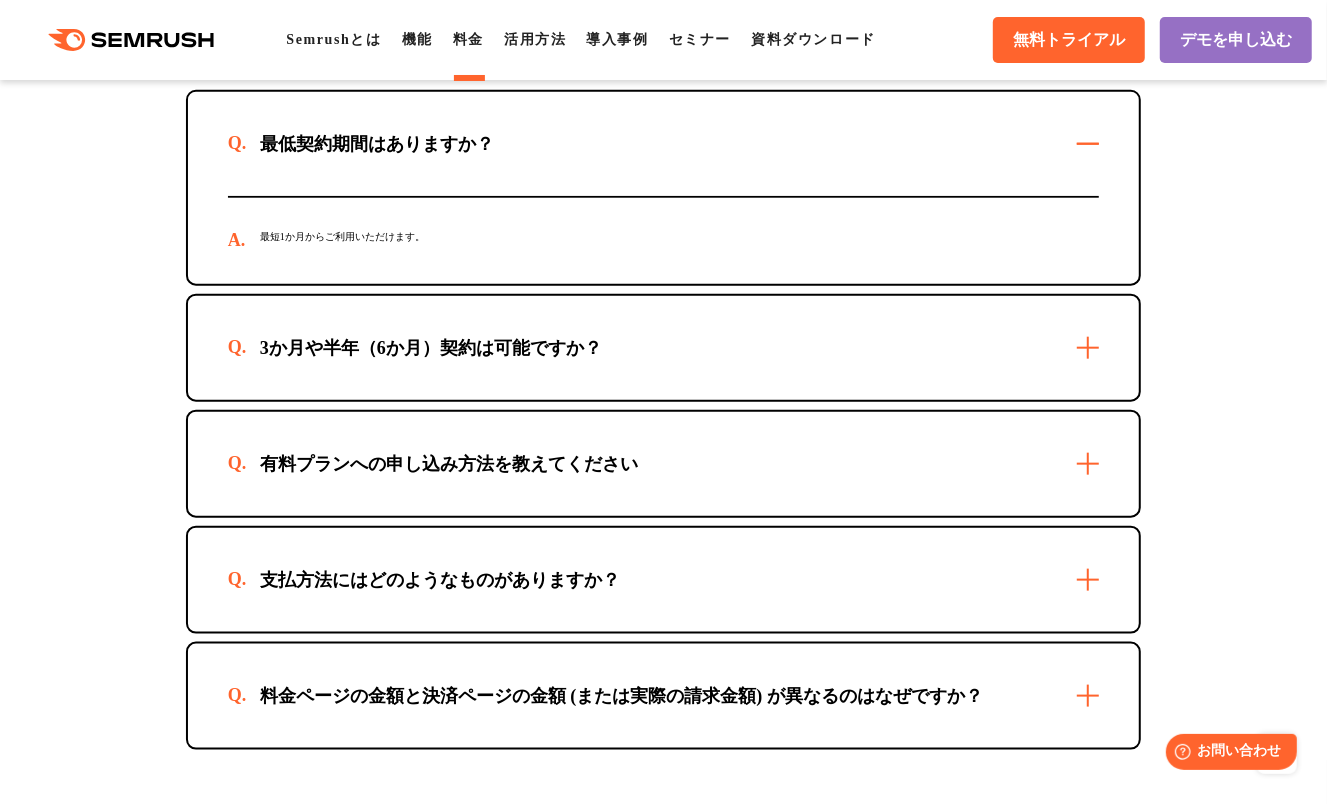 click on "最低契約期間はありますか？" at bounding box center [663, 144] 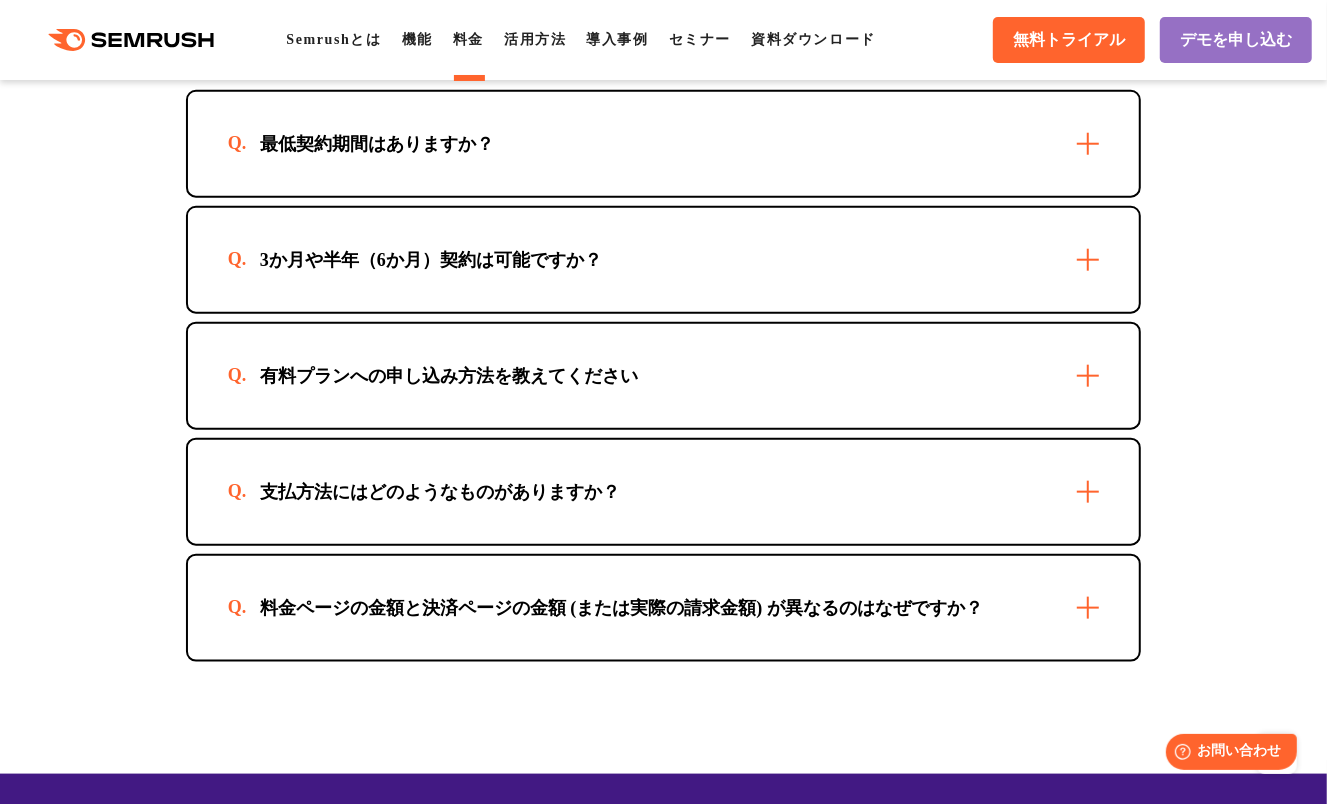 click on "3か月や半年（6か月）契約は可能ですか？" at bounding box center [663, 260] 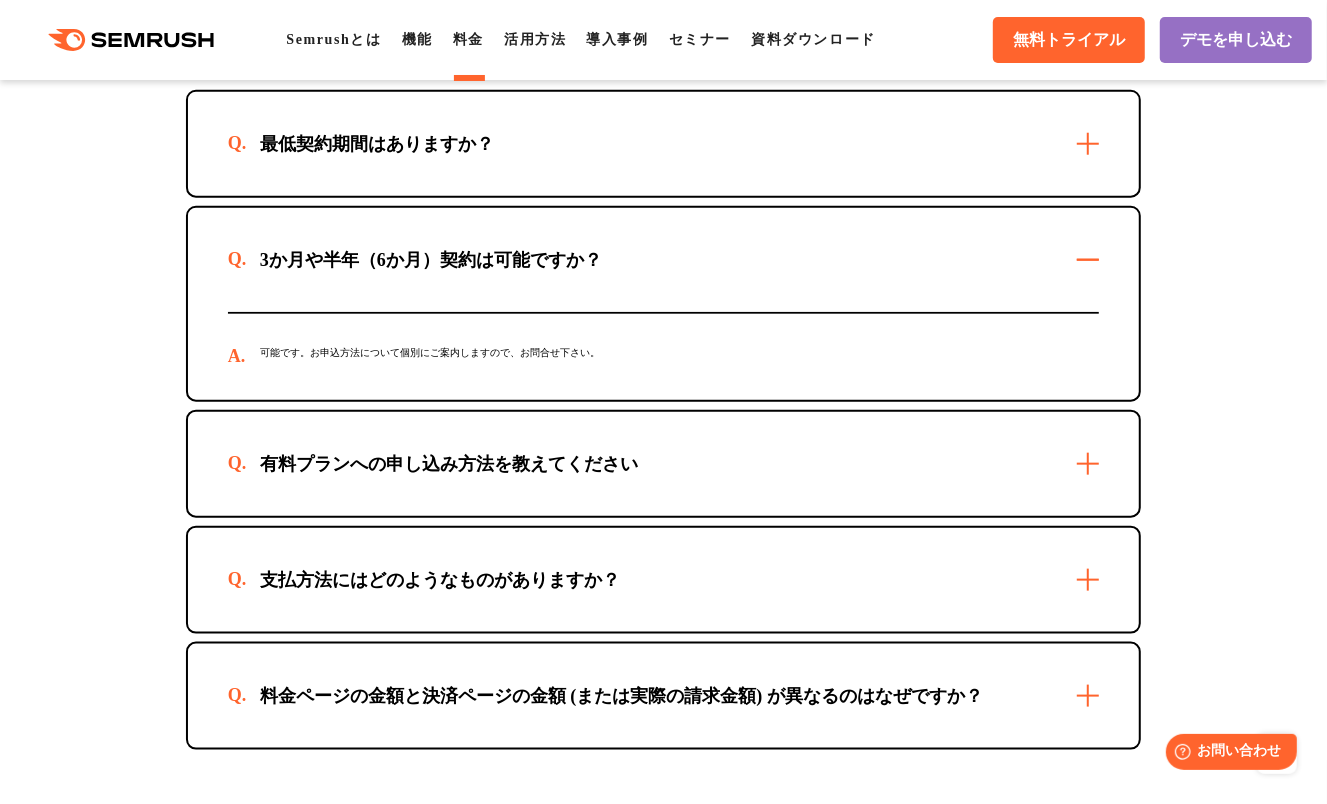 click on "3か月や半年（6か月）契約は可能ですか？" at bounding box center (663, 260) 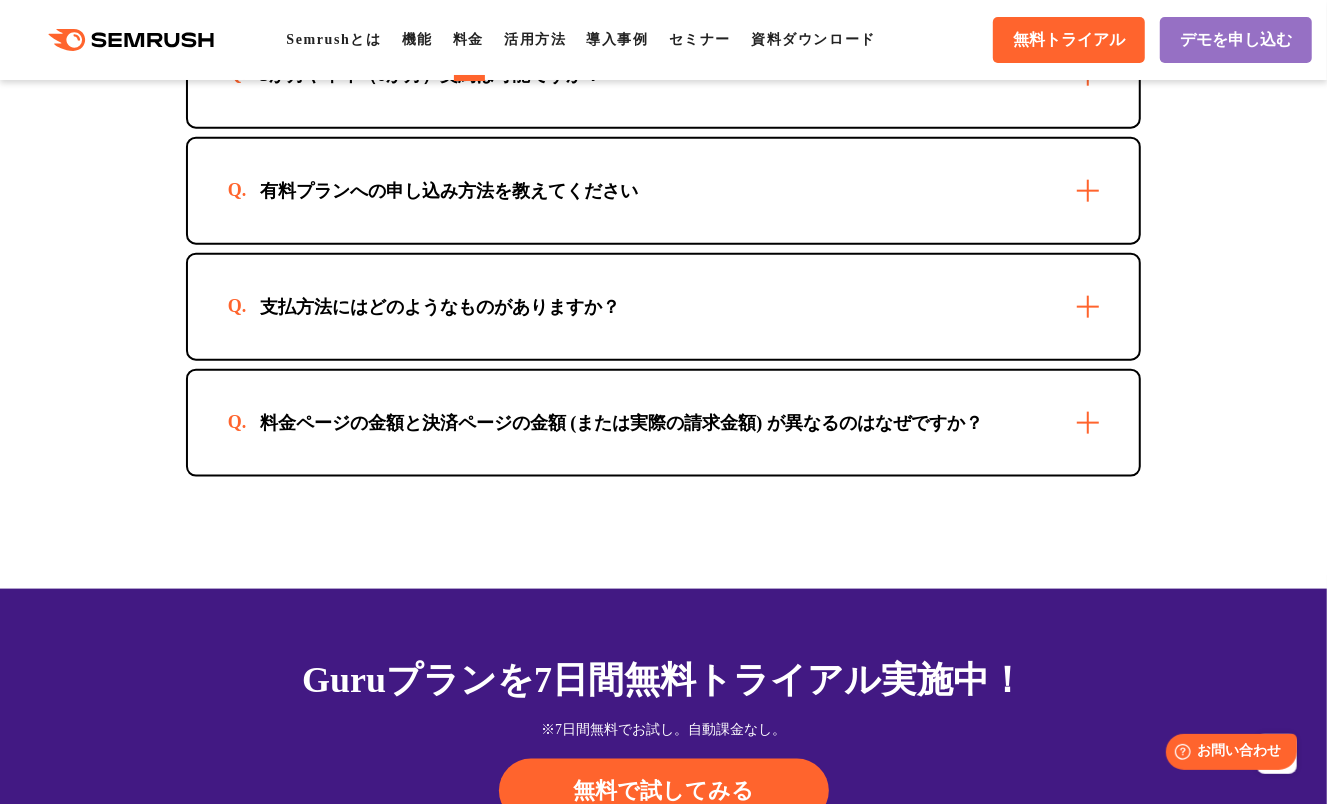 scroll, scrollTop: 6300, scrollLeft: 0, axis: vertical 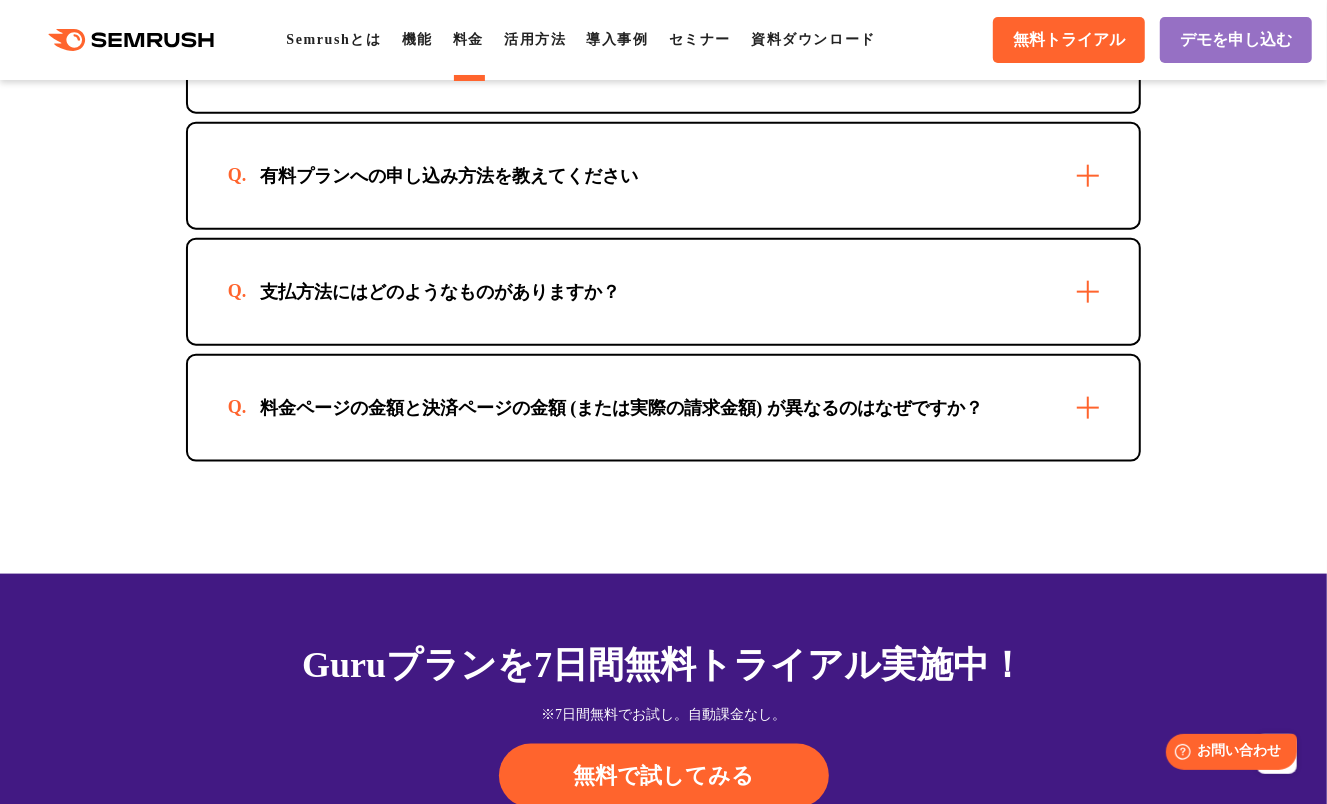 click on "料金ページの金額と決済ページの金額 (または実際の請求金額) が異なるのはなぜですか？" at bounding box center [663, 408] 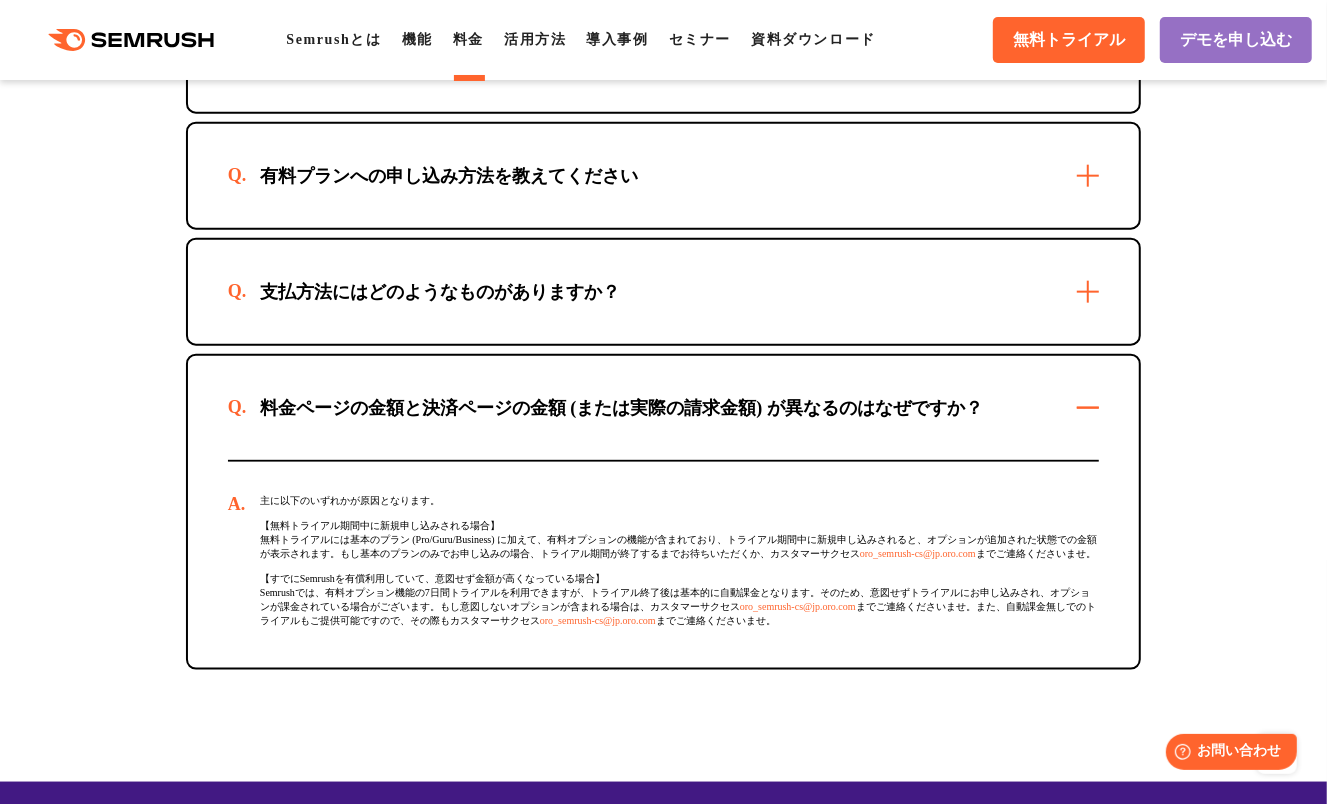 click on "料金ページの金額と決済ページの金額 (または実際の請求金額) が異なるのはなぜですか？" at bounding box center (663, 408) 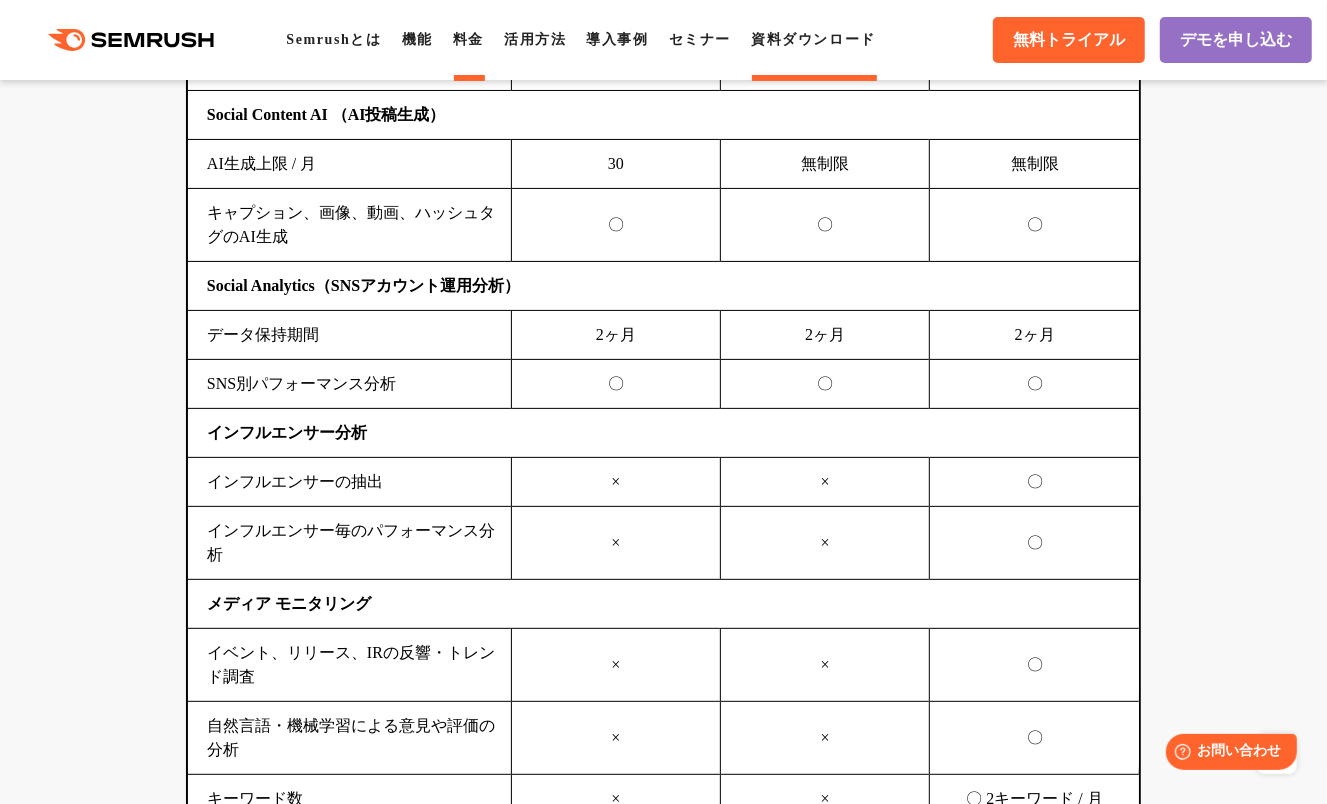 scroll, scrollTop: 4900, scrollLeft: 0, axis: vertical 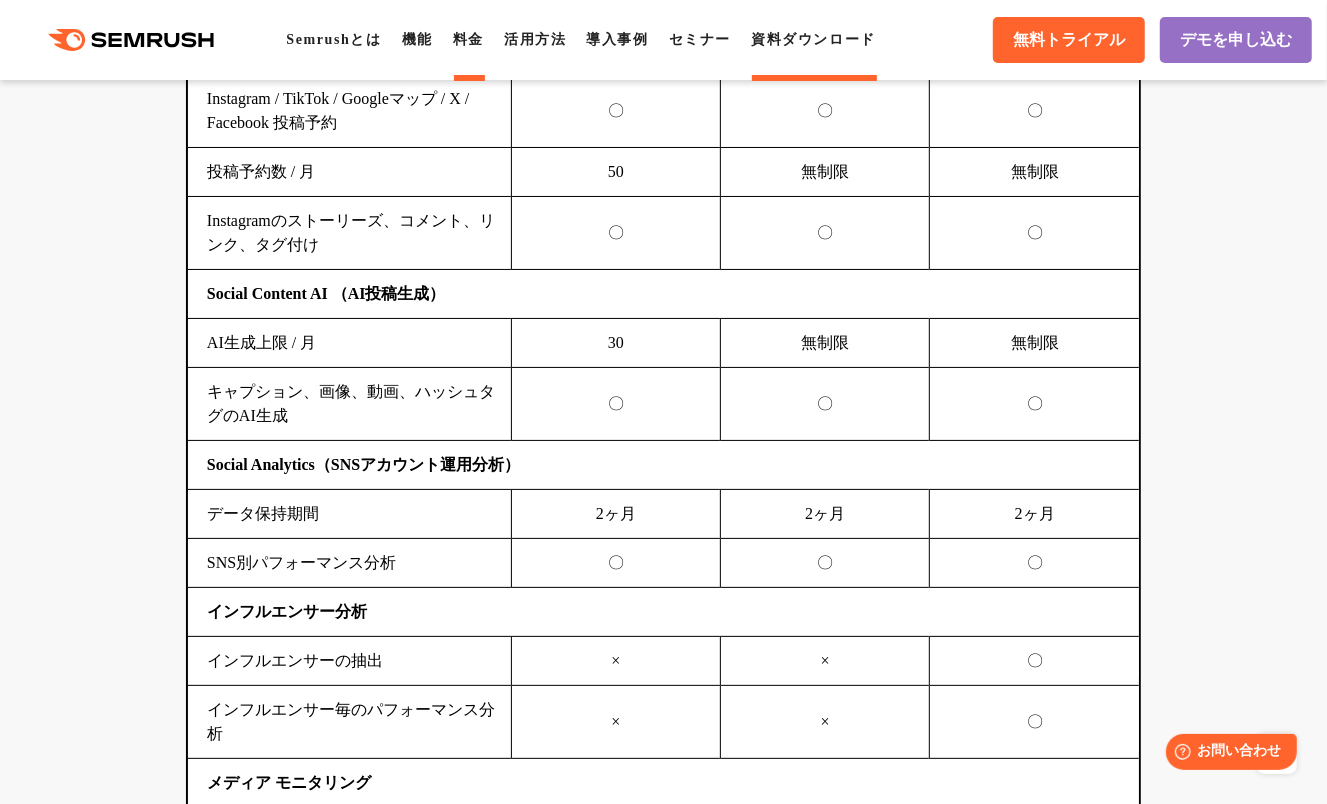click on "資料ダウンロード" at bounding box center [813, 39] 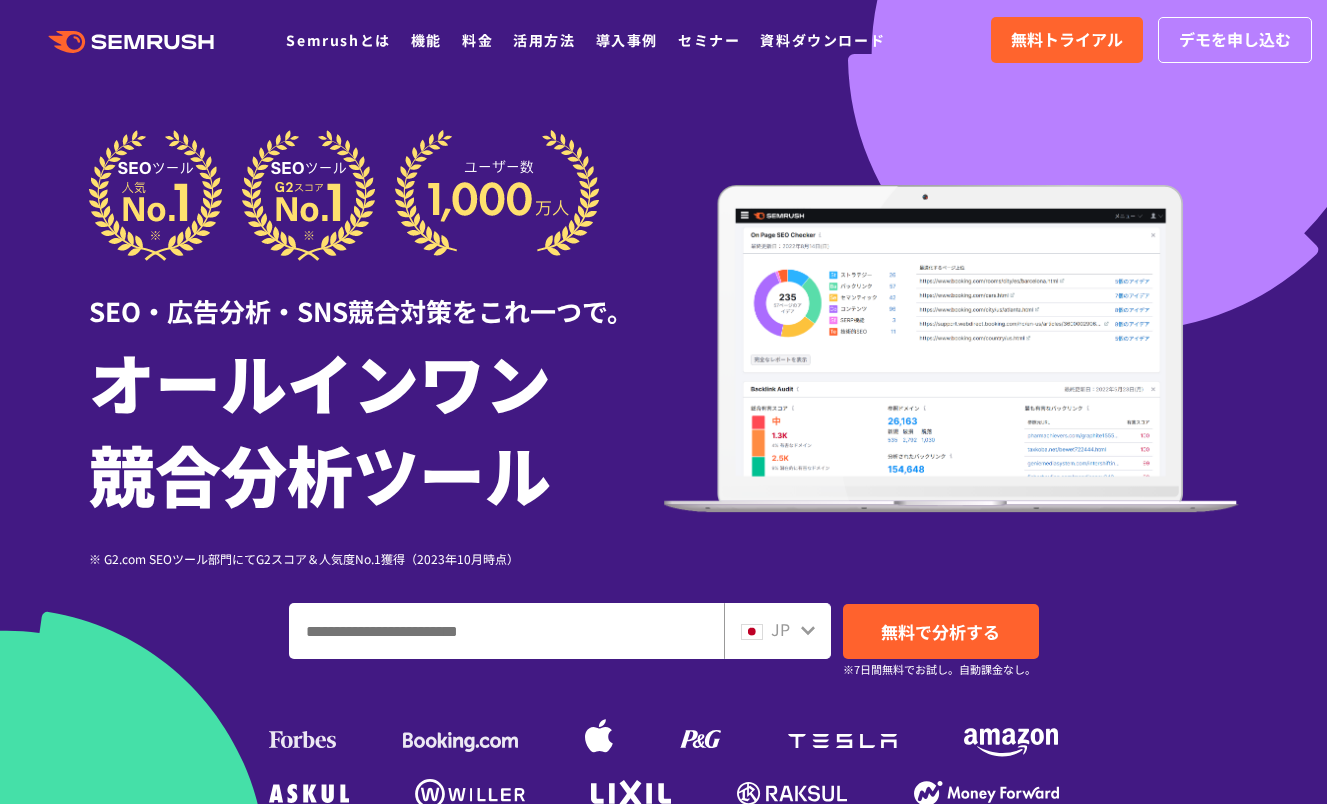 scroll, scrollTop: 0, scrollLeft: 0, axis: both 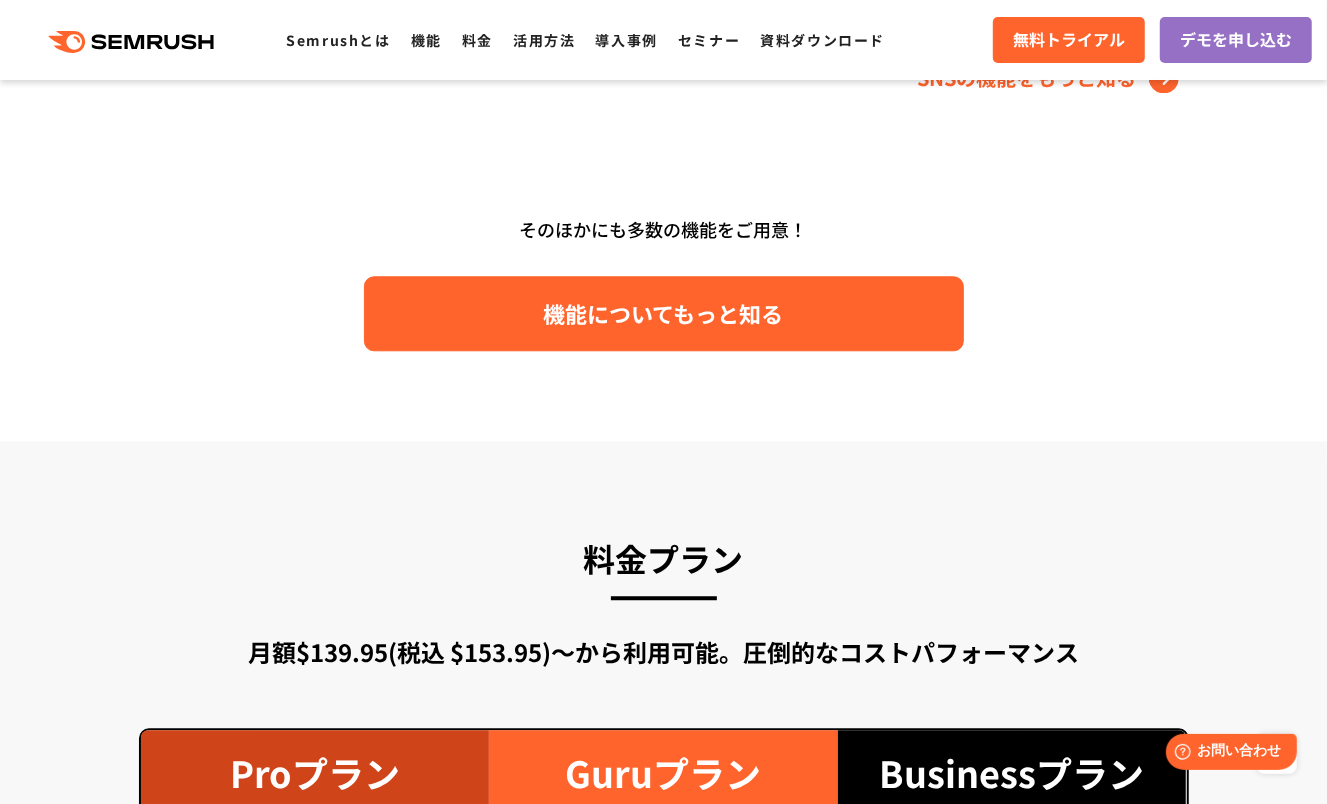 click on "機能についてもっと知る" at bounding box center [664, 313] 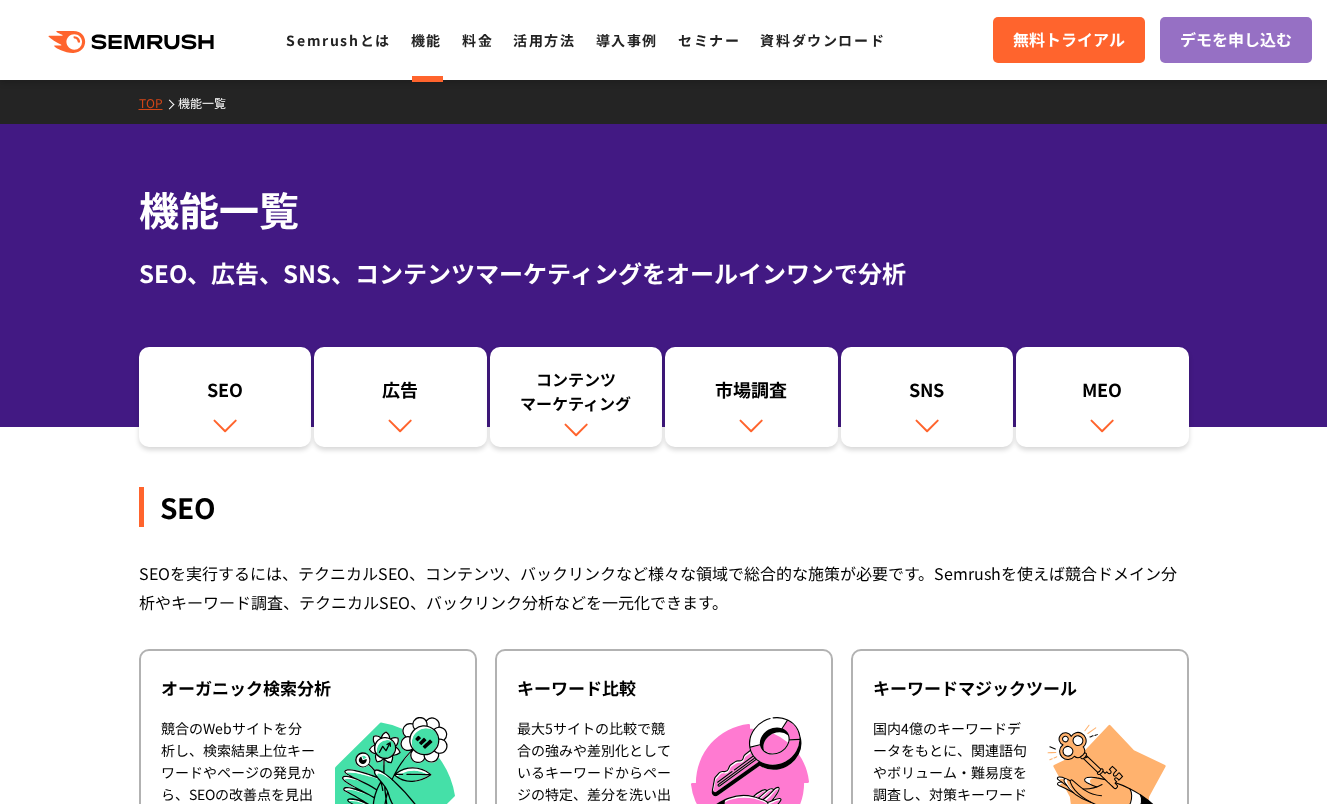 scroll, scrollTop: 0, scrollLeft: 0, axis: both 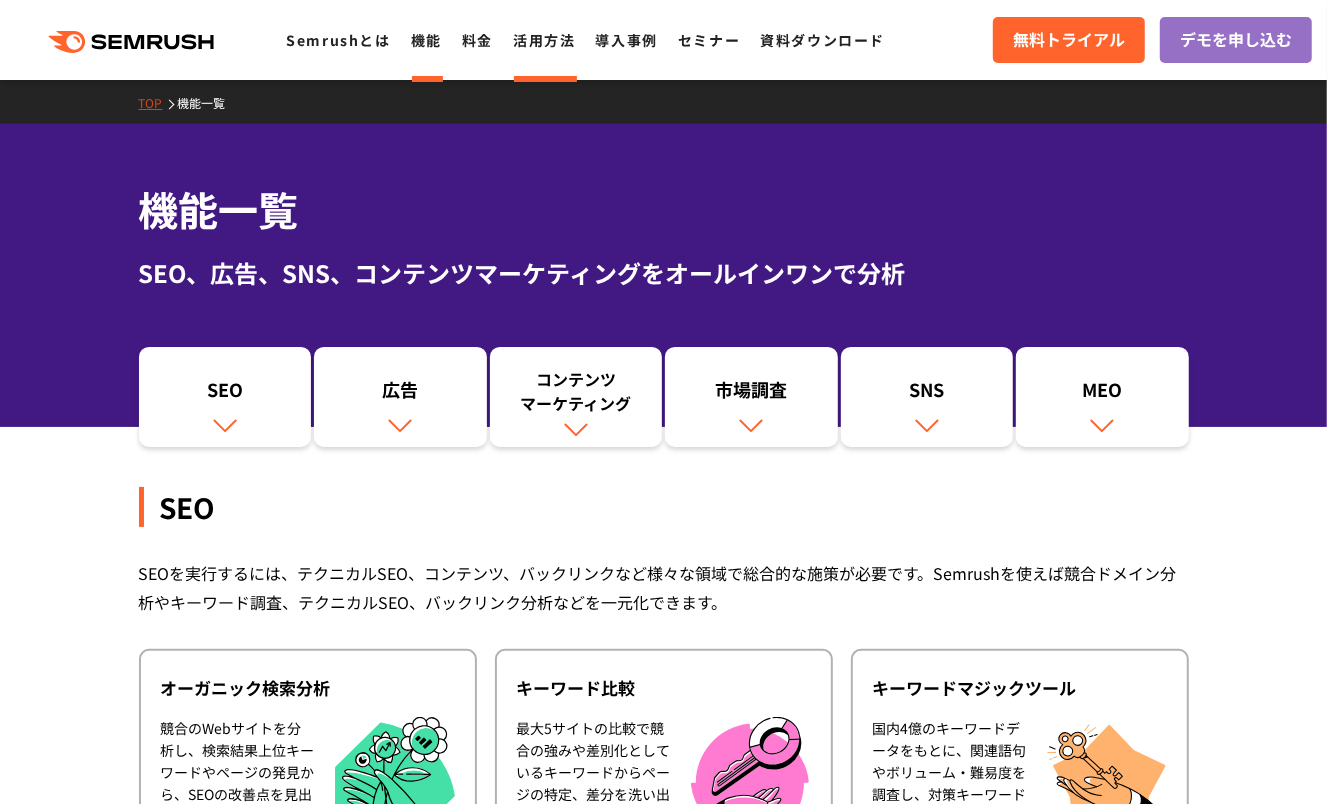 click on "活用方法" at bounding box center (544, 40) 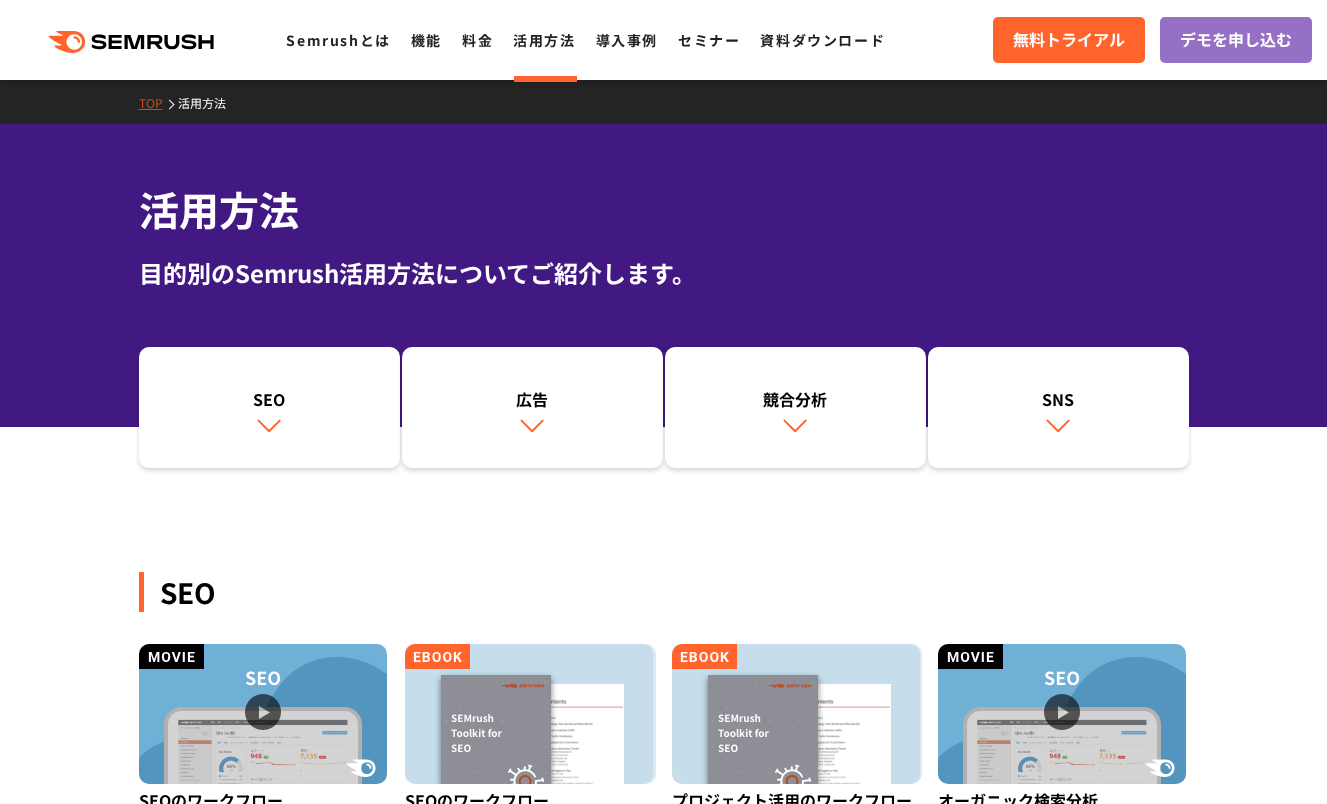 scroll, scrollTop: 0, scrollLeft: 0, axis: both 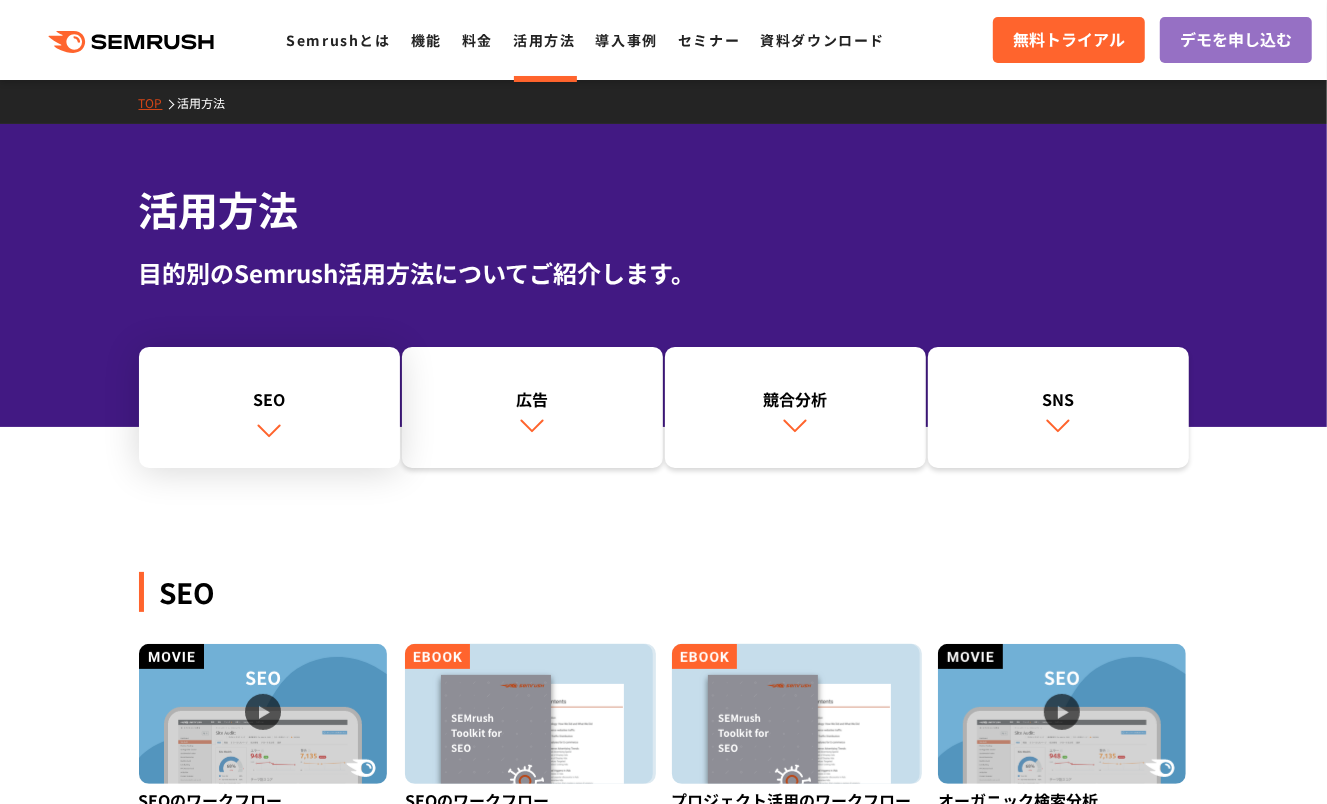 click on "SEO" at bounding box center [269, 399] 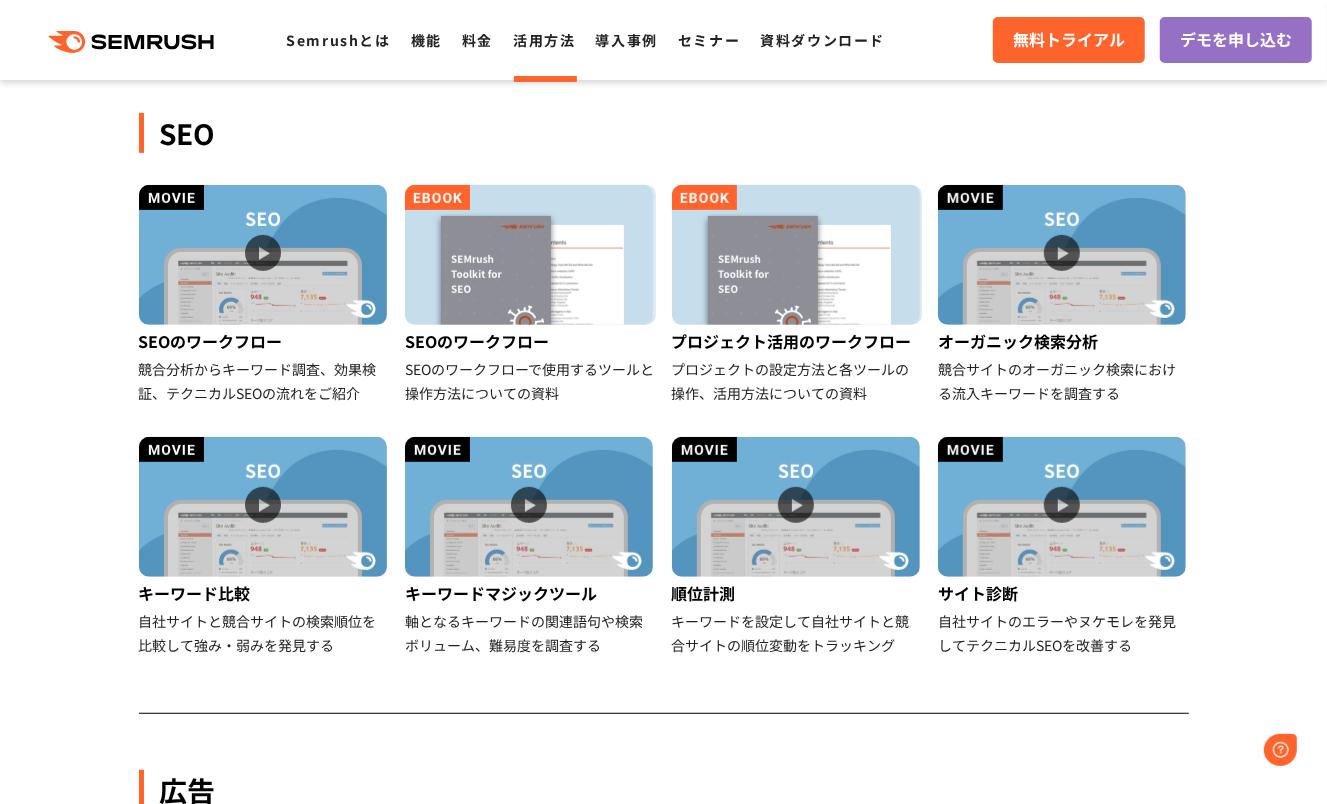 scroll, scrollTop: 0, scrollLeft: 0, axis: both 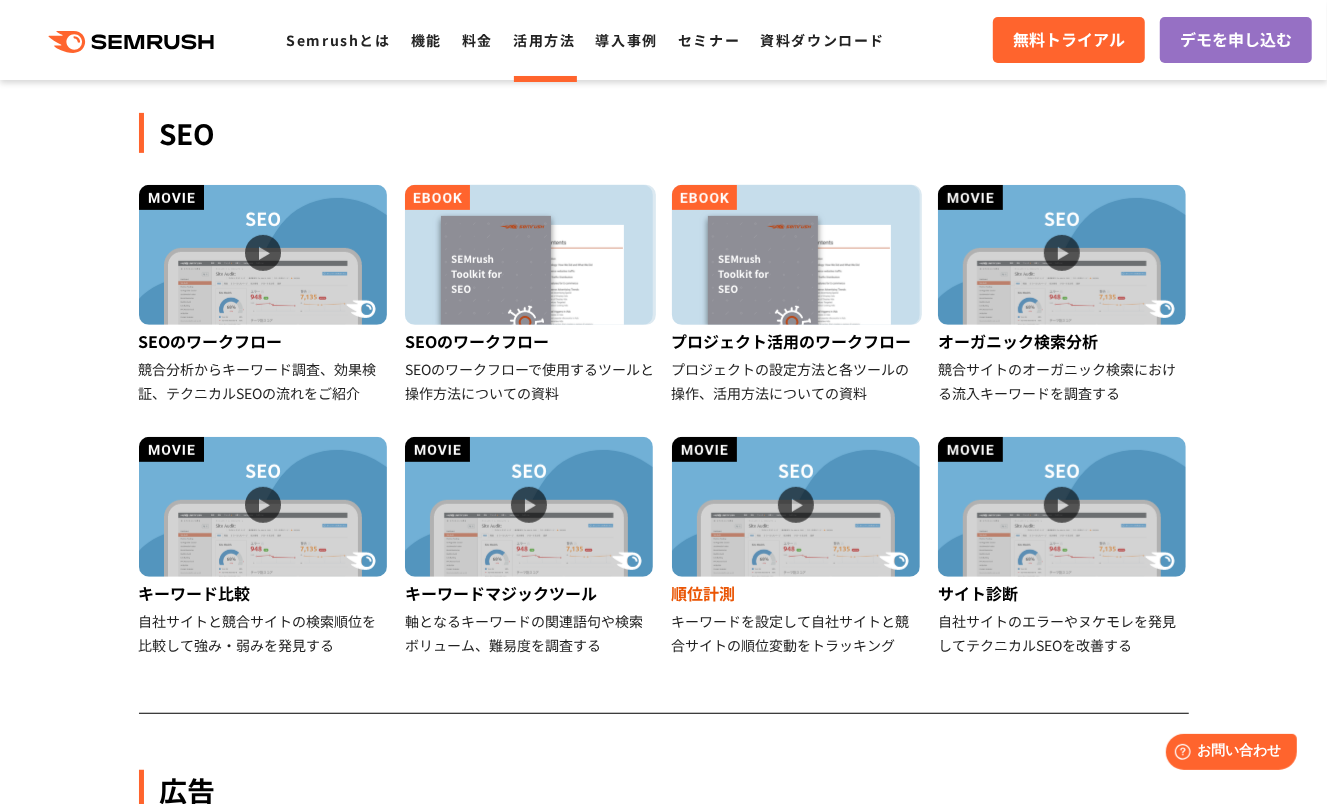 click on "順位計測" at bounding box center [797, 593] 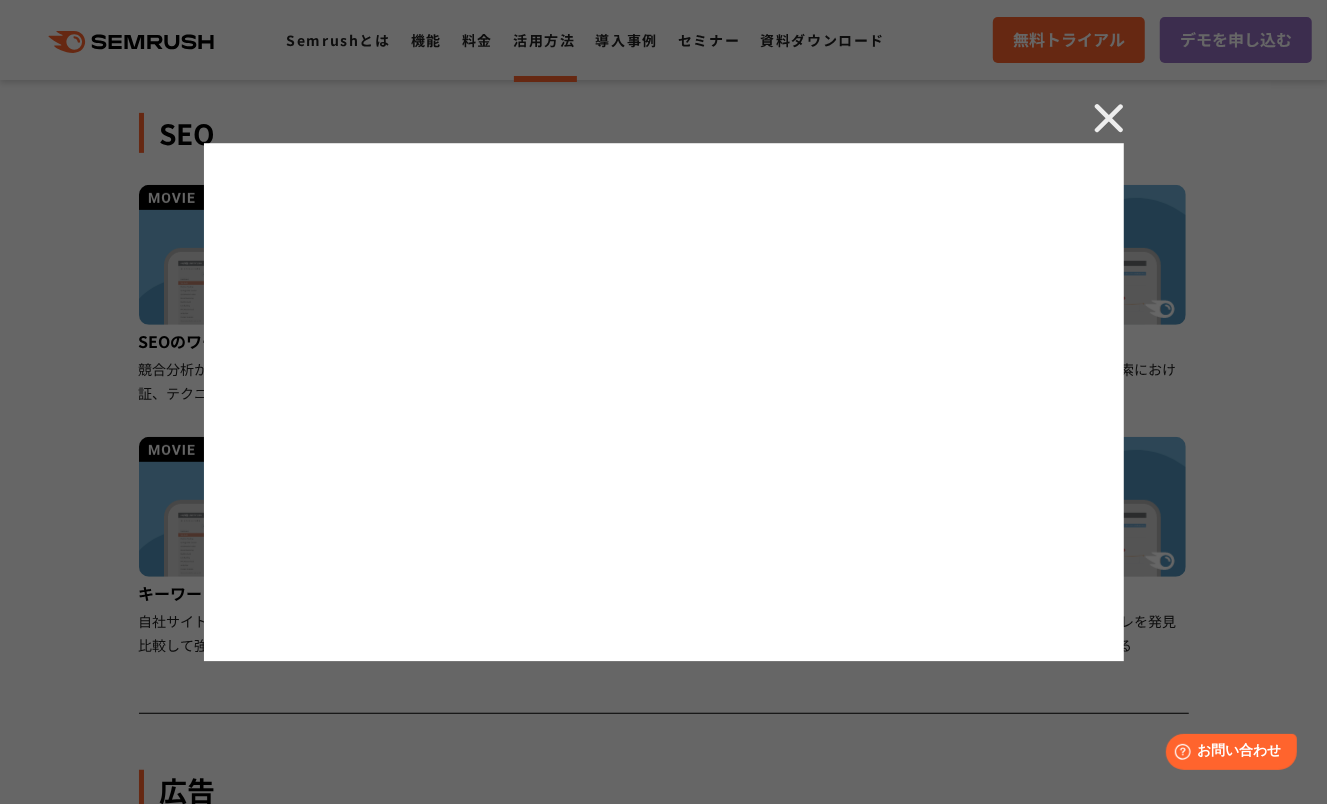 click at bounding box center [1109, 118] 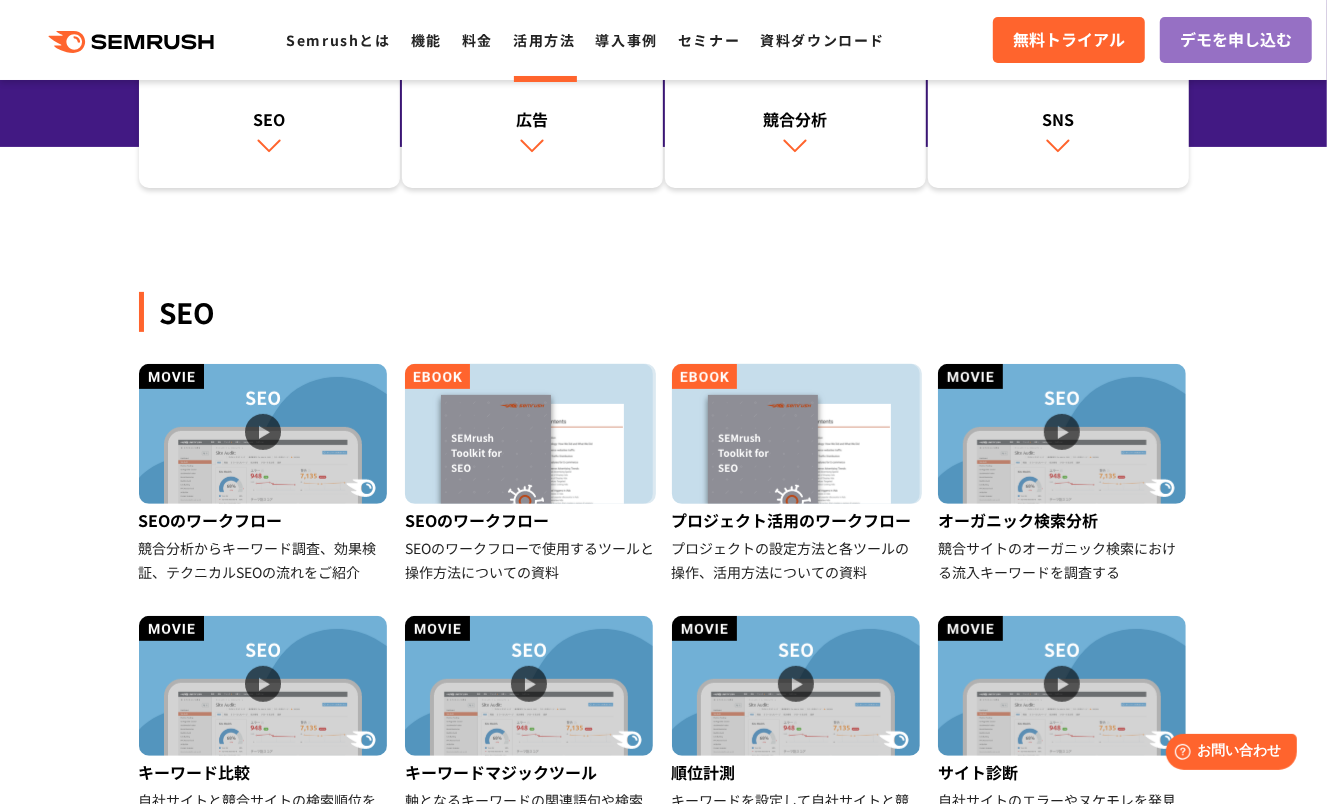 scroll, scrollTop: 0, scrollLeft: 0, axis: both 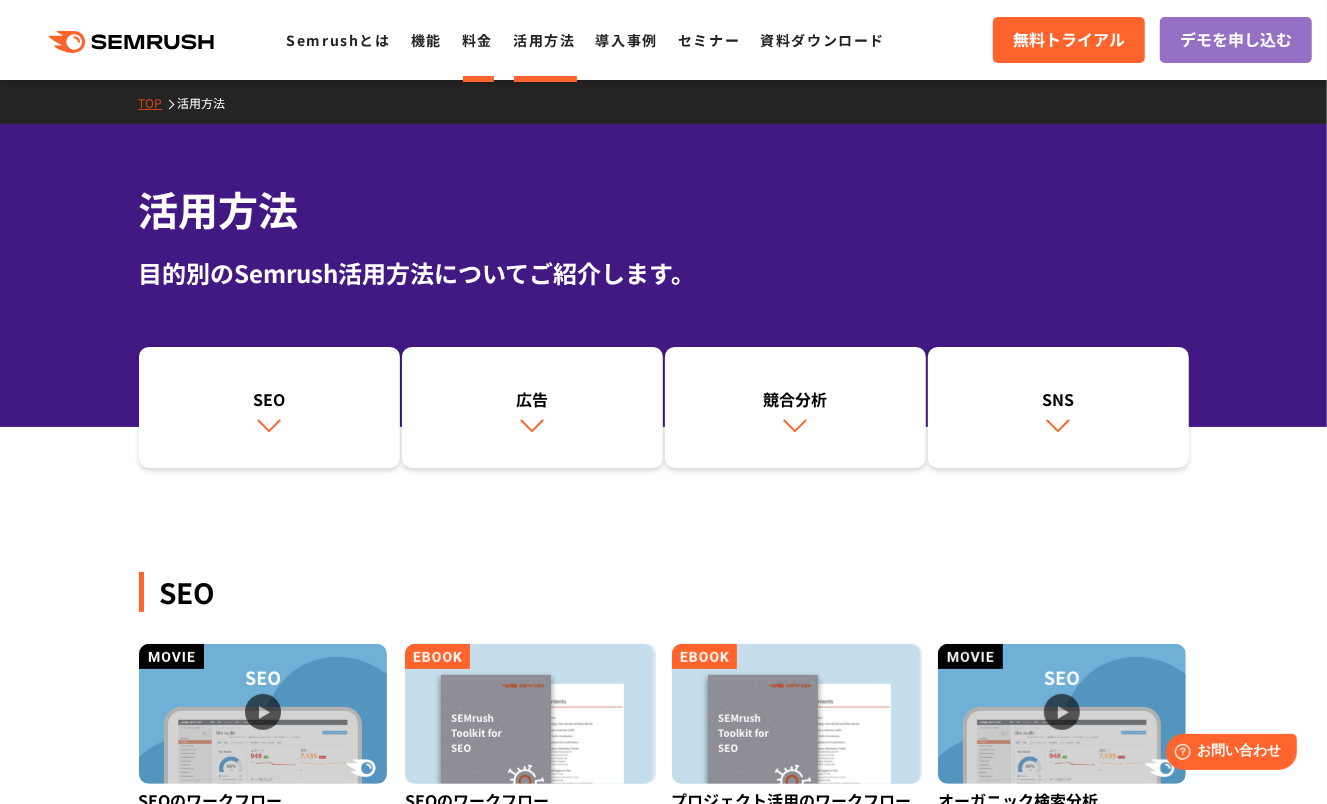 click on "料金" at bounding box center (477, 40) 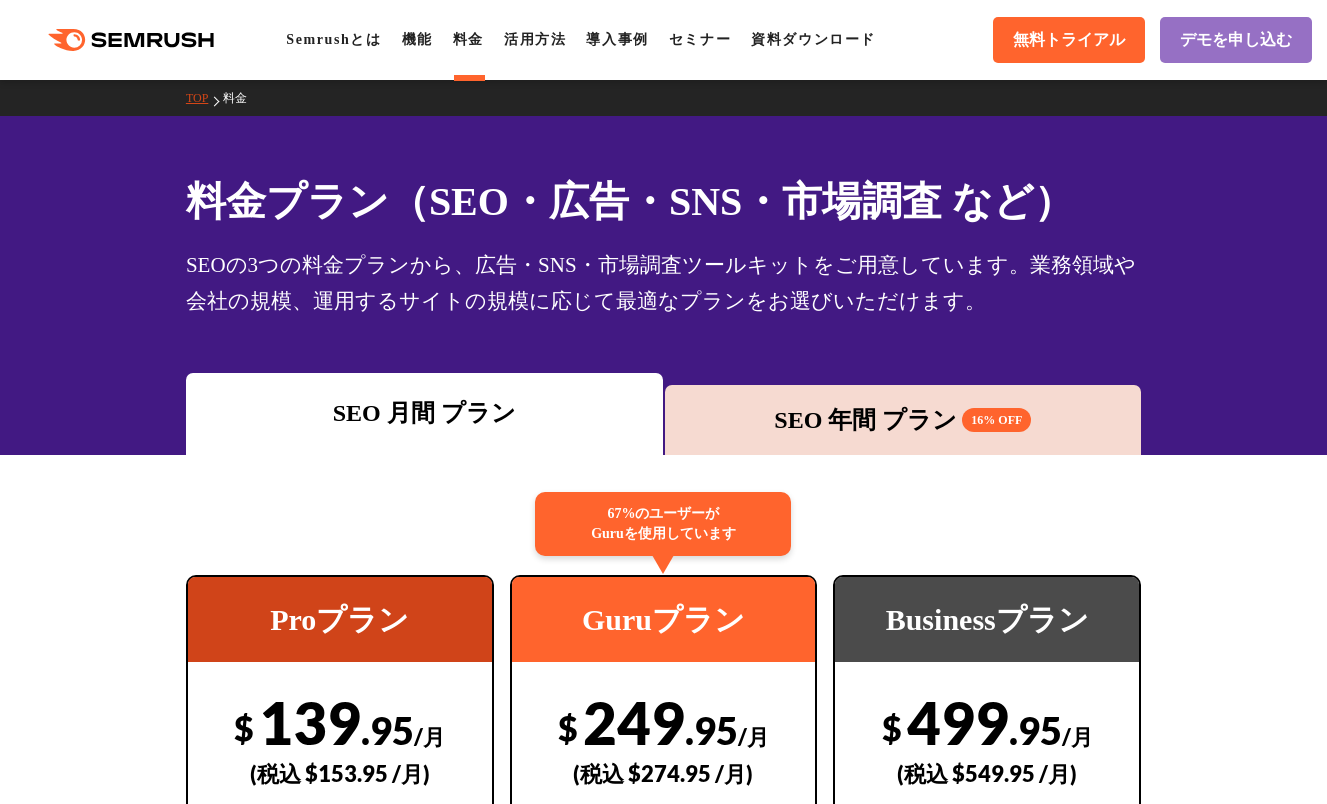 scroll, scrollTop: 0, scrollLeft: 0, axis: both 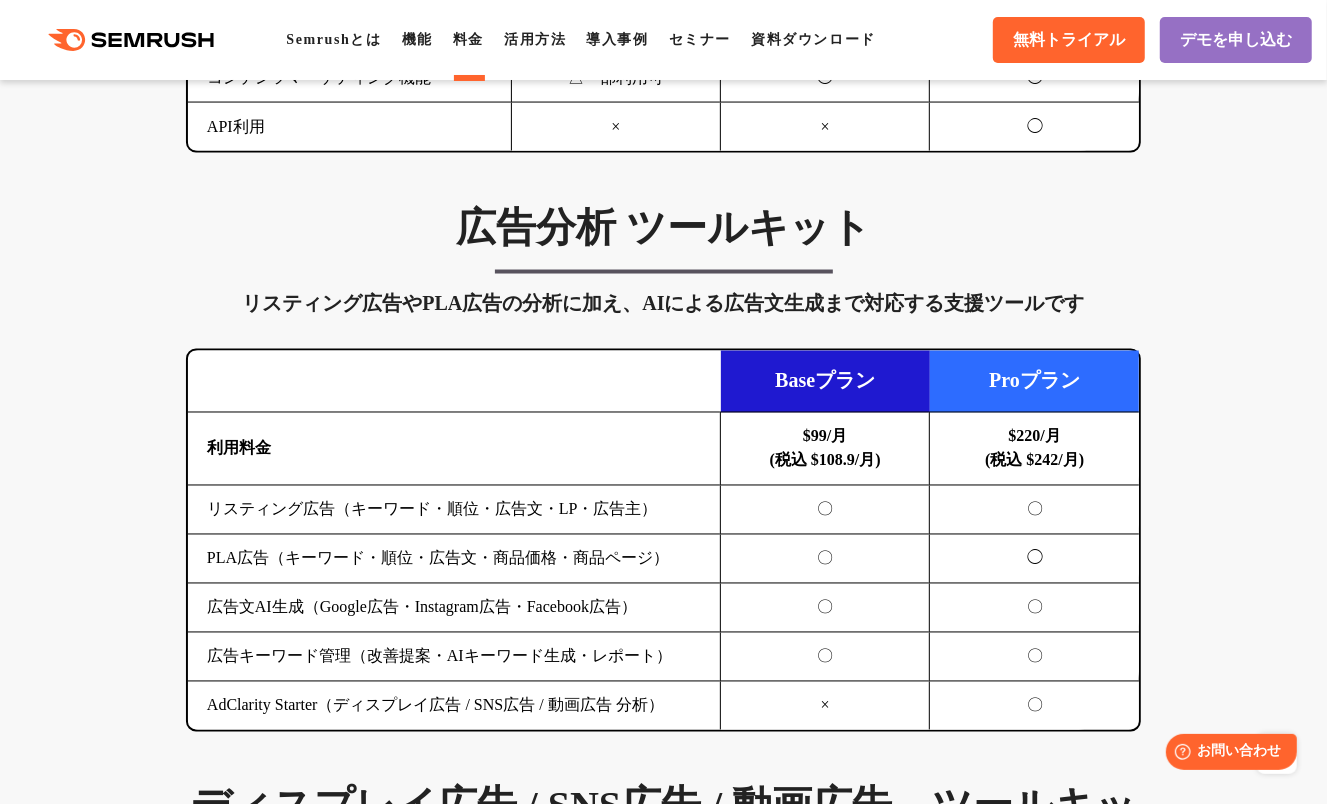 click on "広告分析 ツールキット" at bounding box center [663, 228] 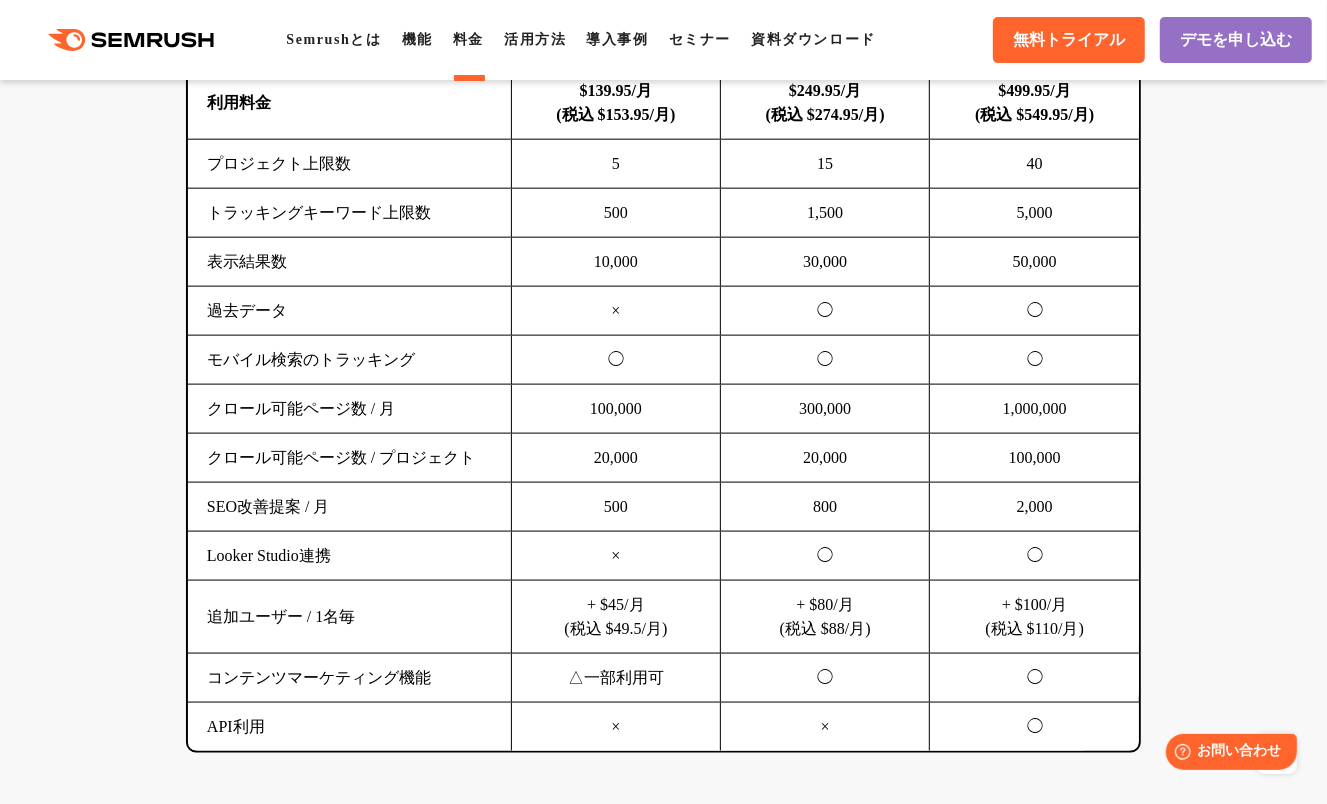 scroll, scrollTop: 1400, scrollLeft: 0, axis: vertical 